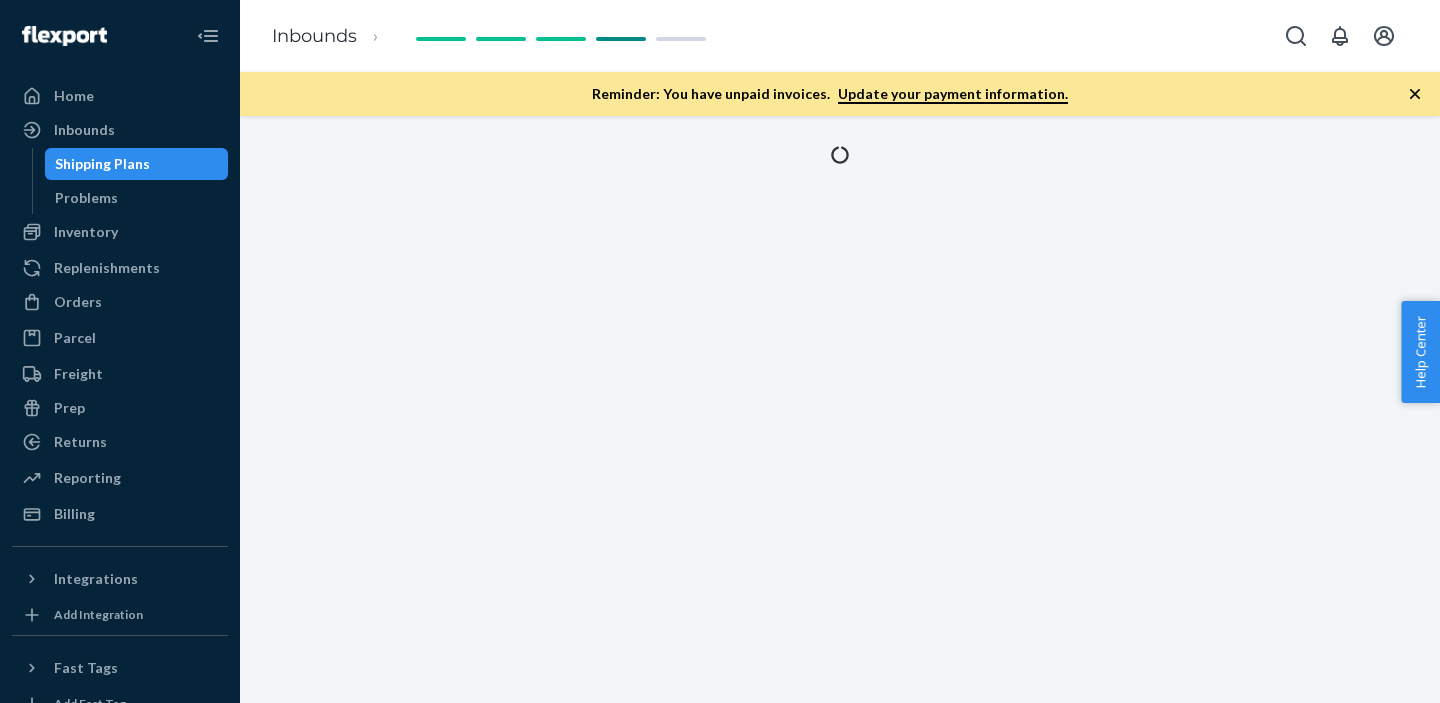 scroll, scrollTop: 0, scrollLeft: 0, axis: both 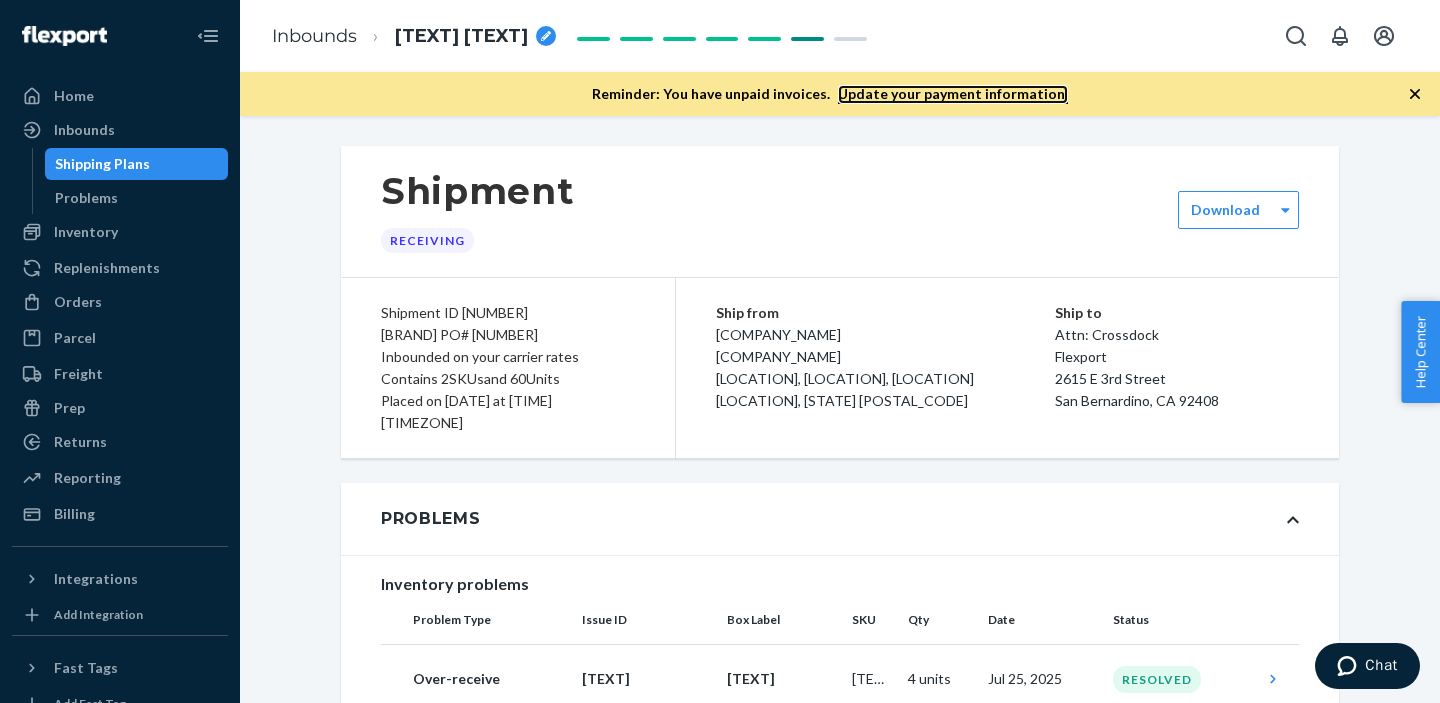 click on "Update your payment information." at bounding box center (953, 94) 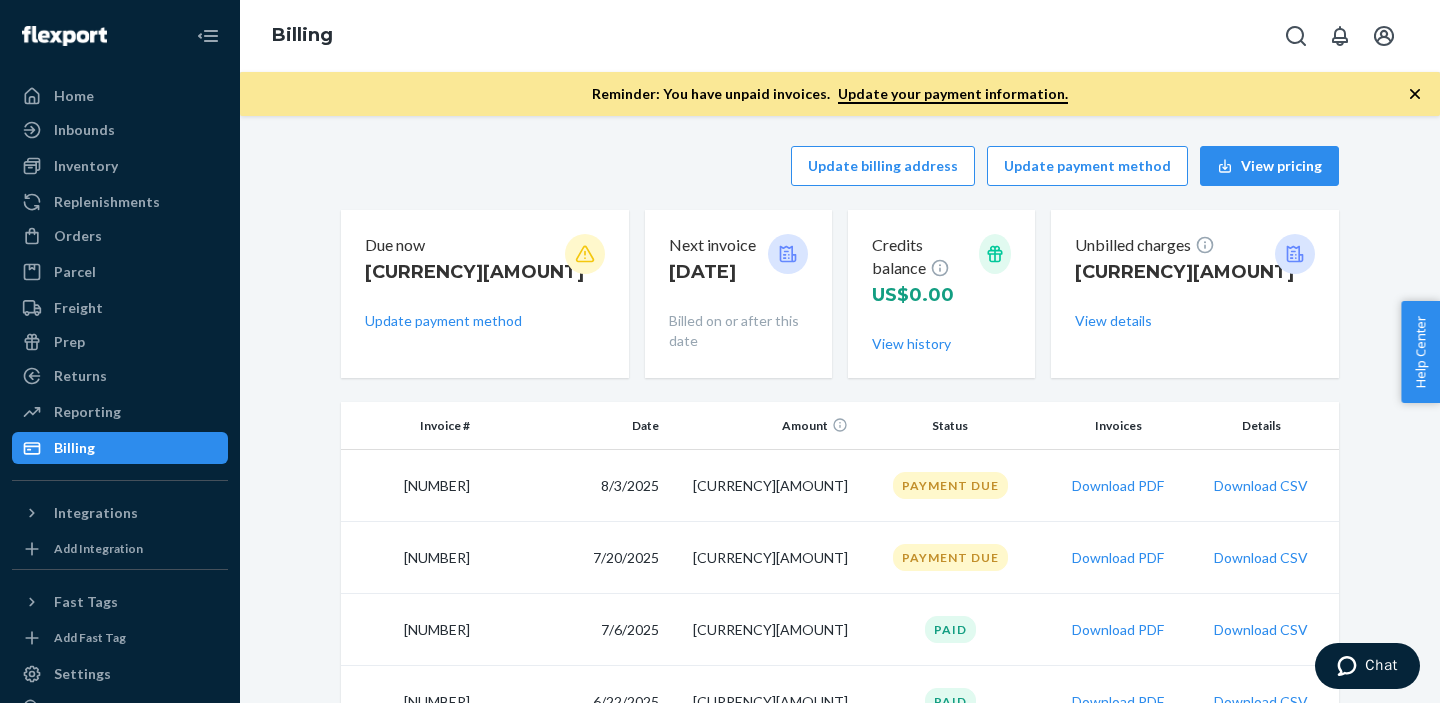 click on "Chat" at bounding box center [1381, 665] 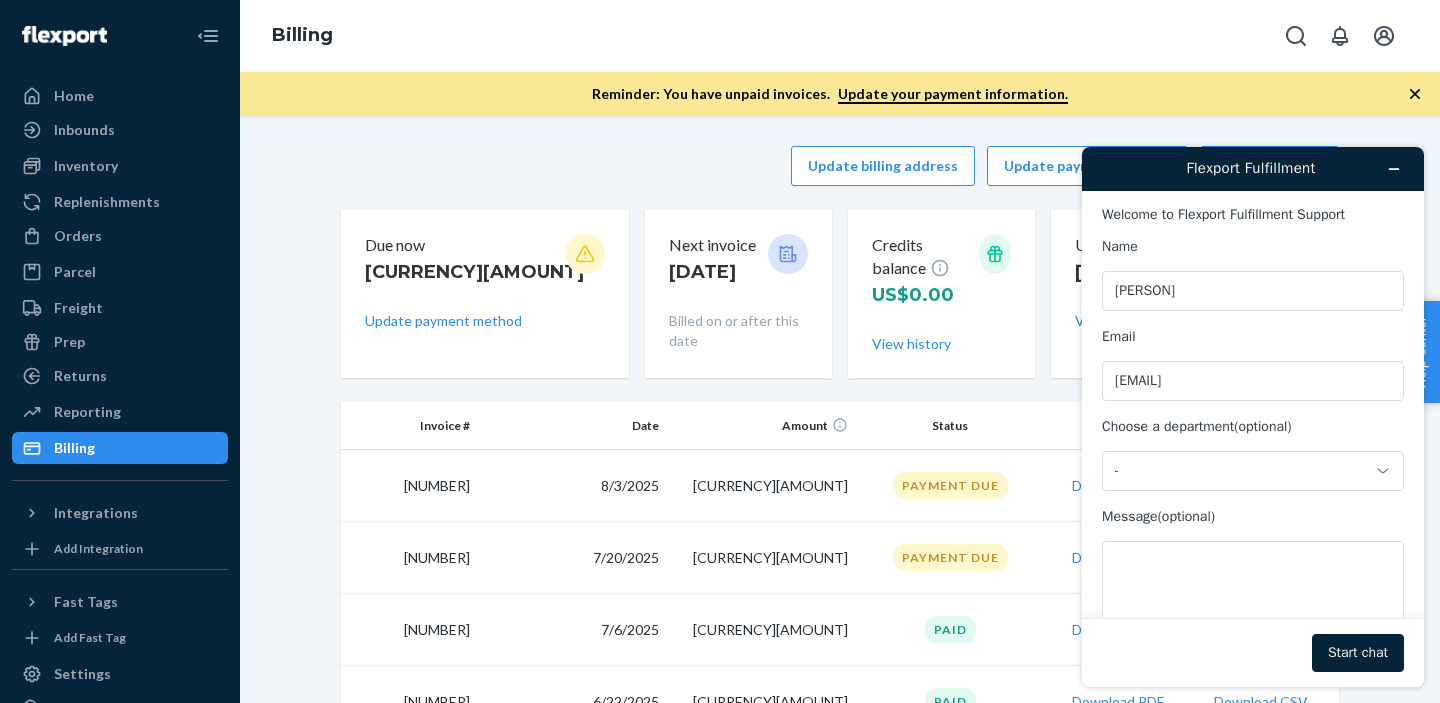 scroll, scrollTop: 0, scrollLeft: 0, axis: both 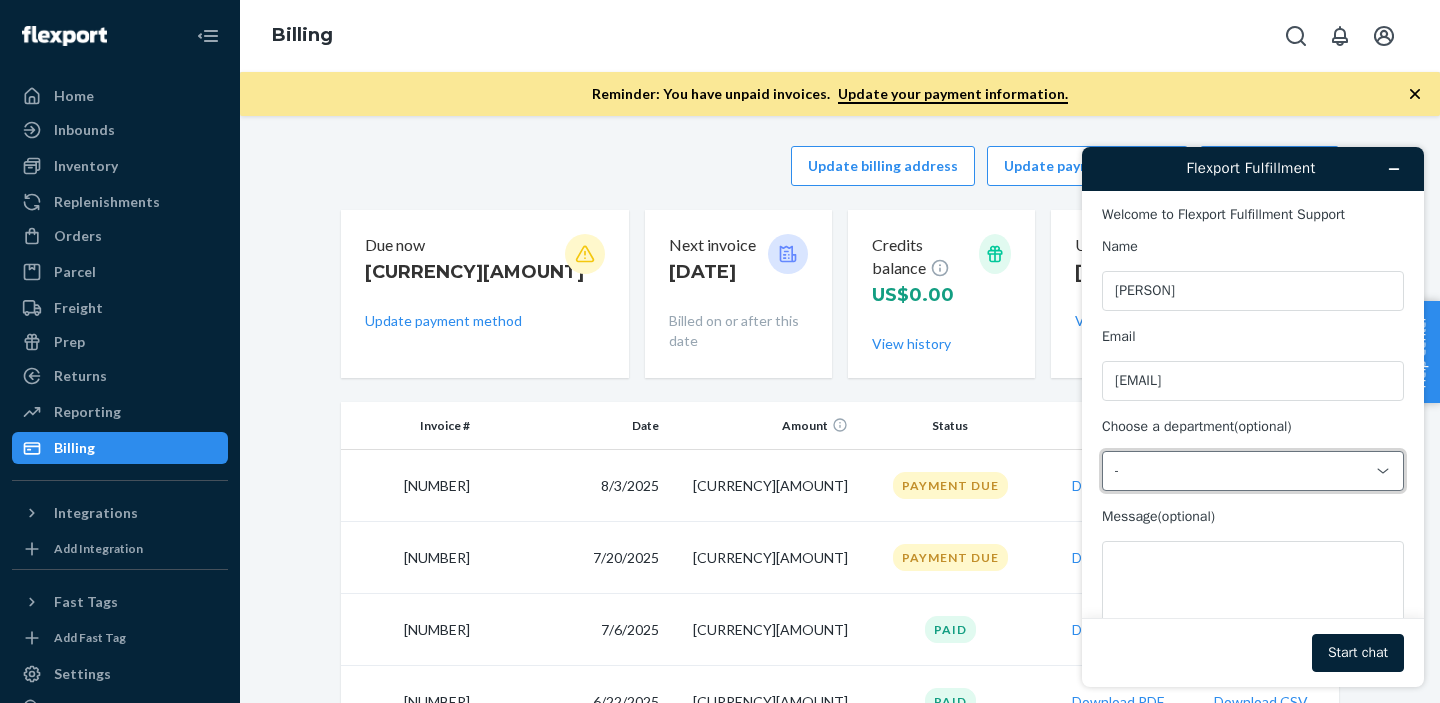 click on "-" at bounding box center [1241, 471] 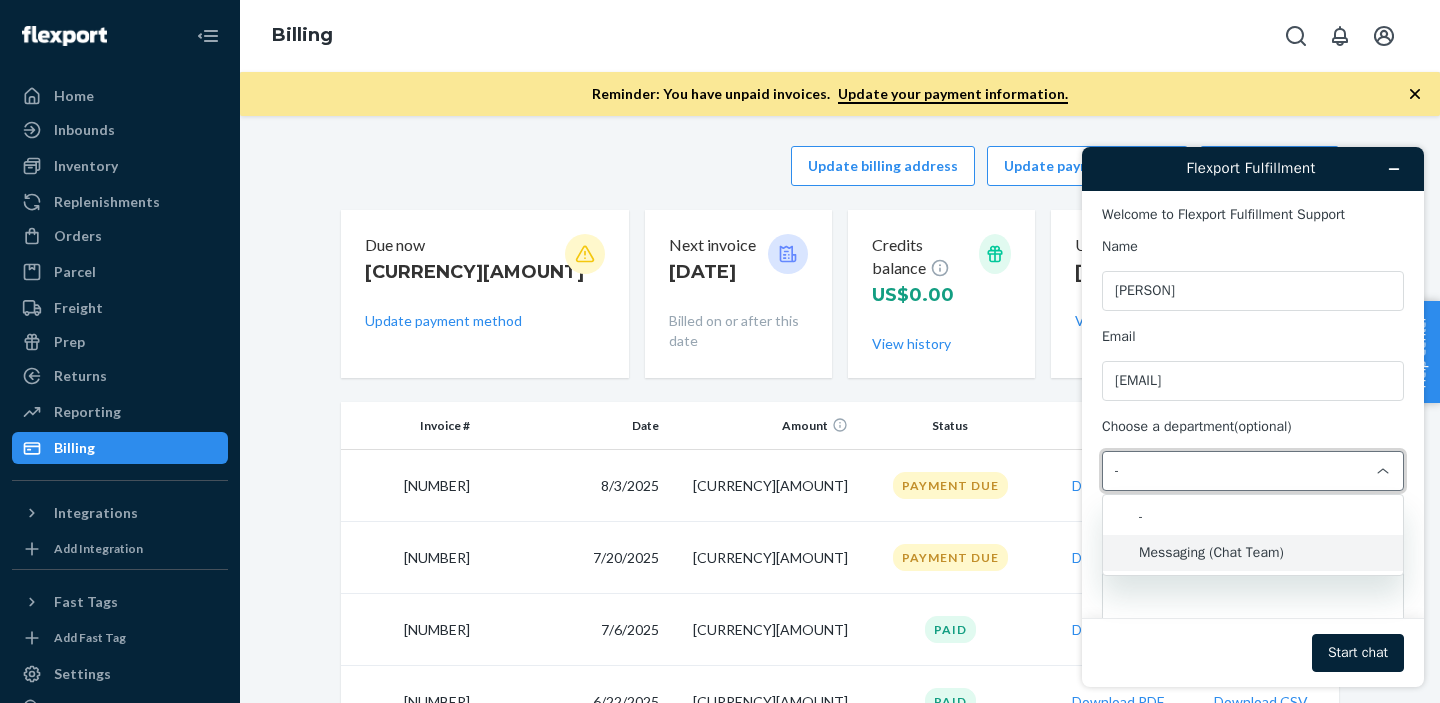 click on "Messaging (Chat Team)" at bounding box center [1253, 553] 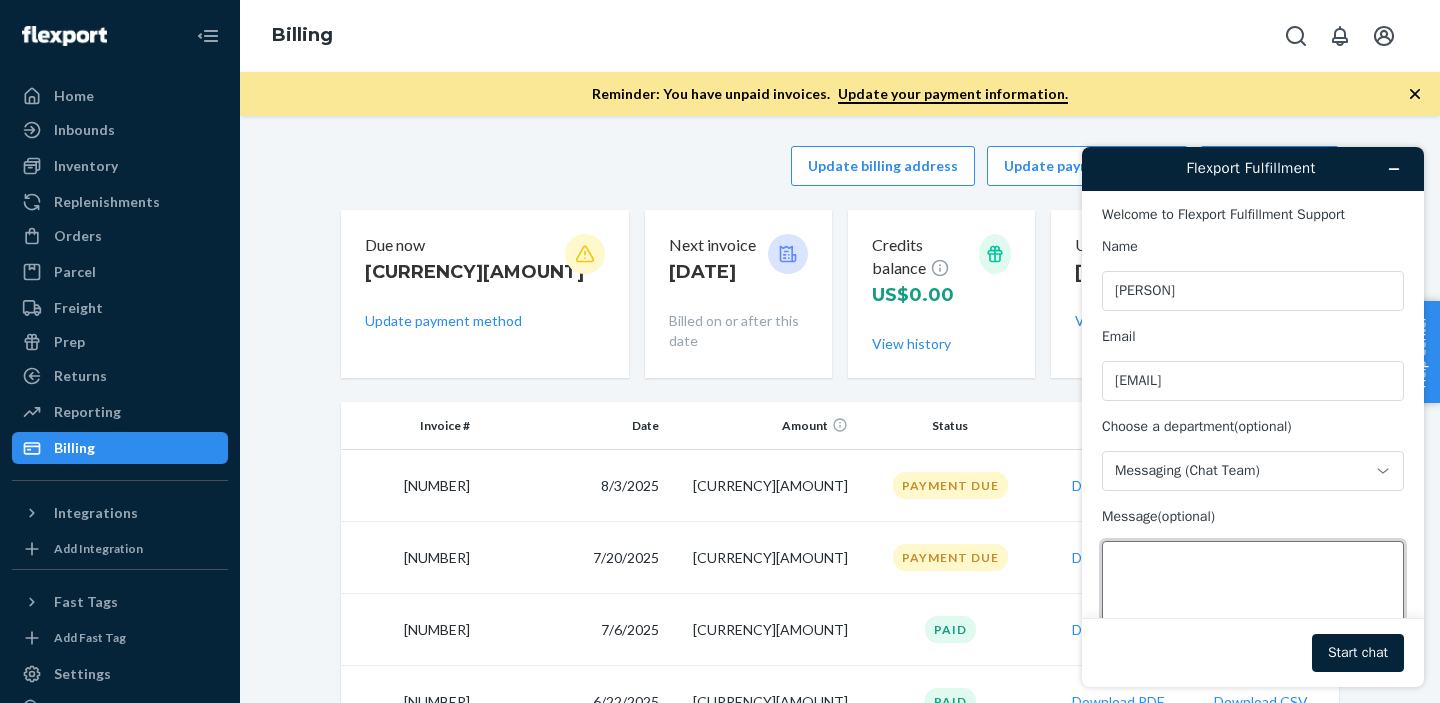 click on "Message  (optional)" at bounding box center [1253, 597] 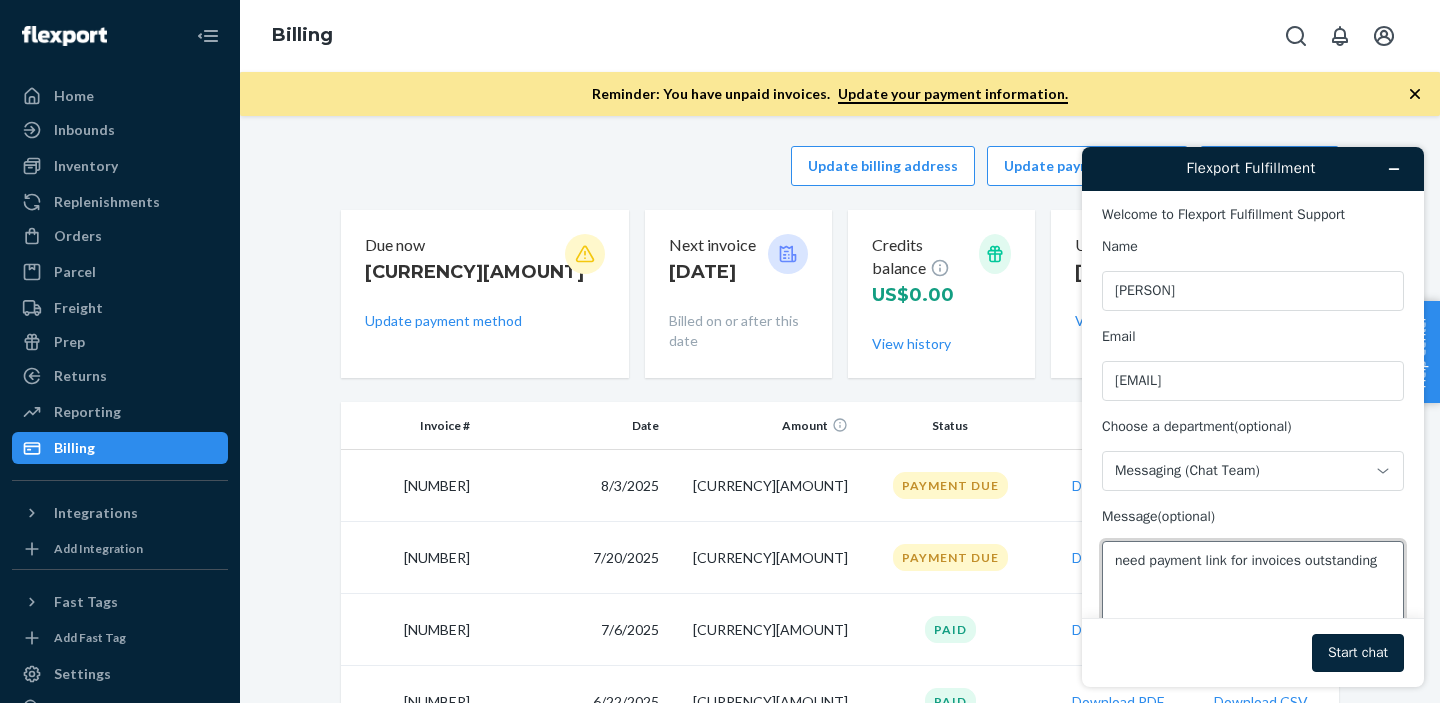 type on "need payment link for invoices outstanding" 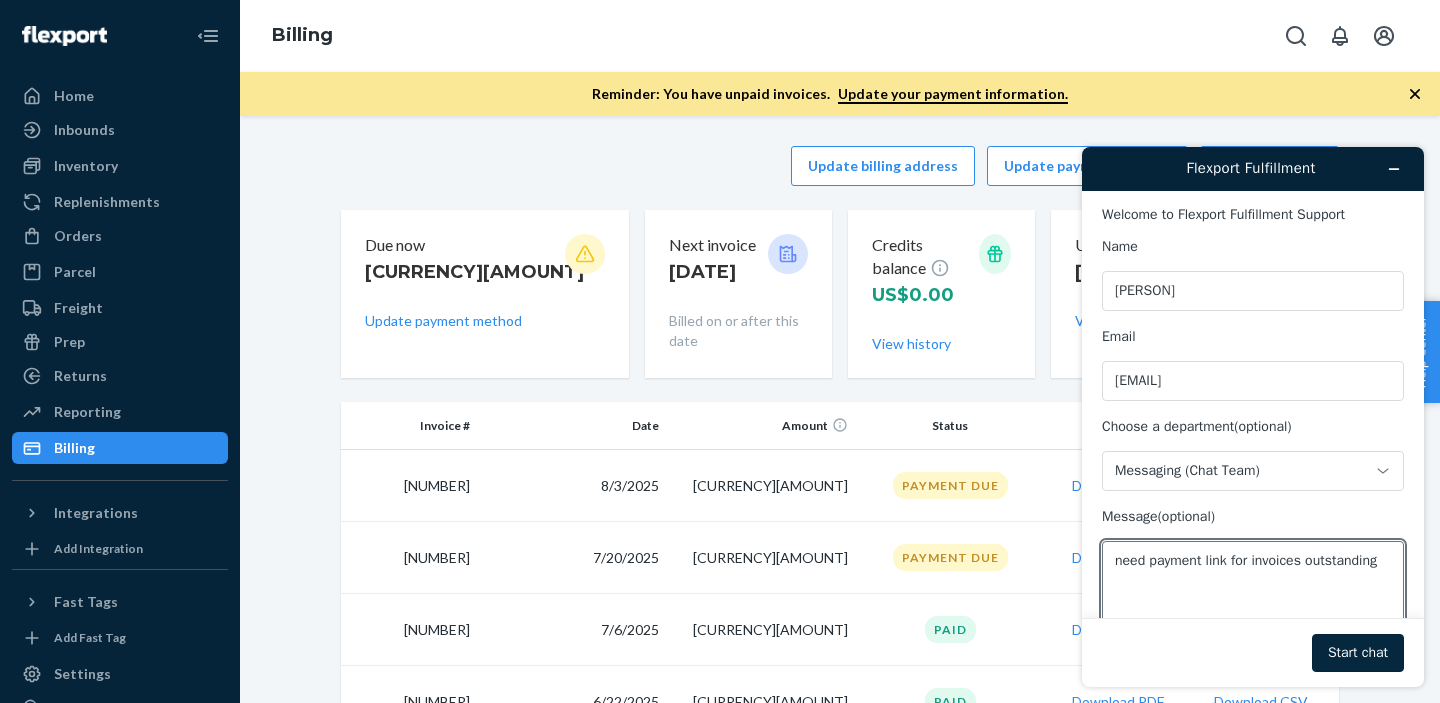 click on "Start chat" at bounding box center [1358, 653] 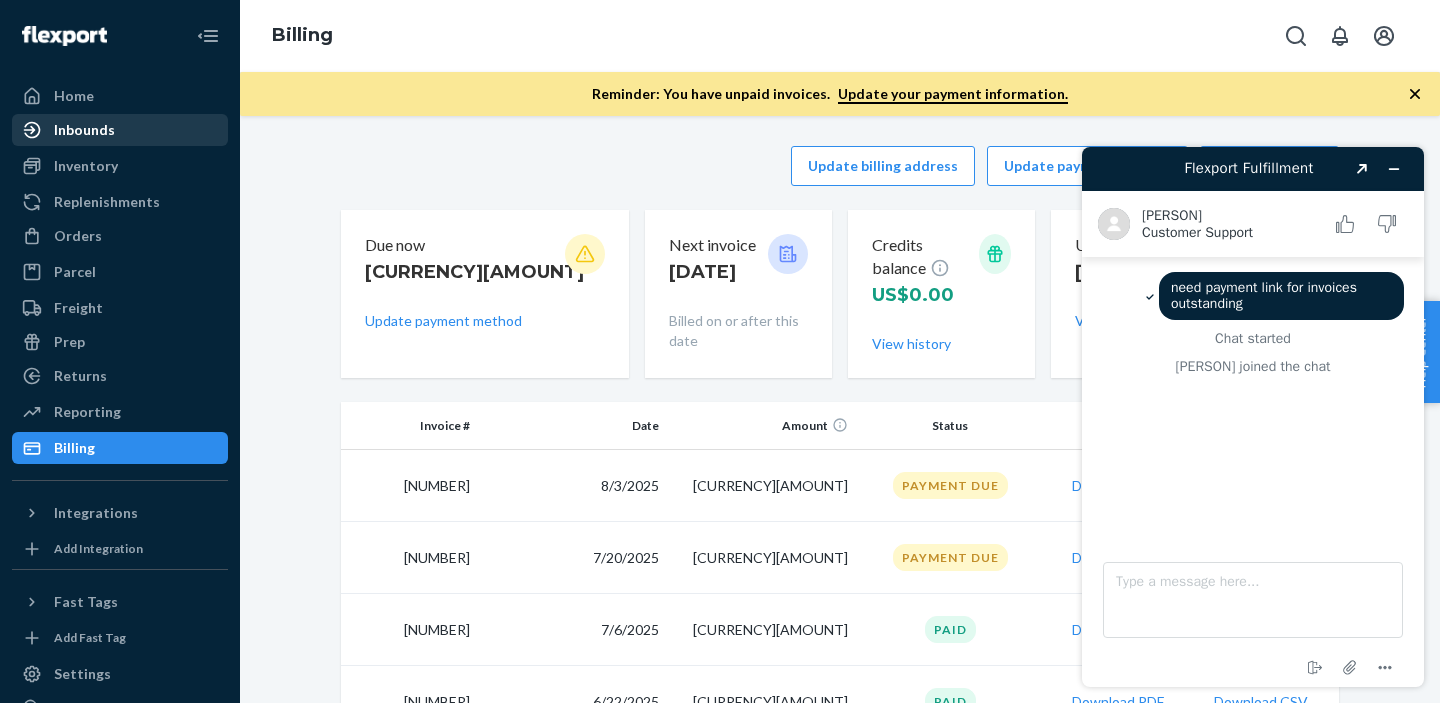 click on "Inbounds" at bounding box center [120, 130] 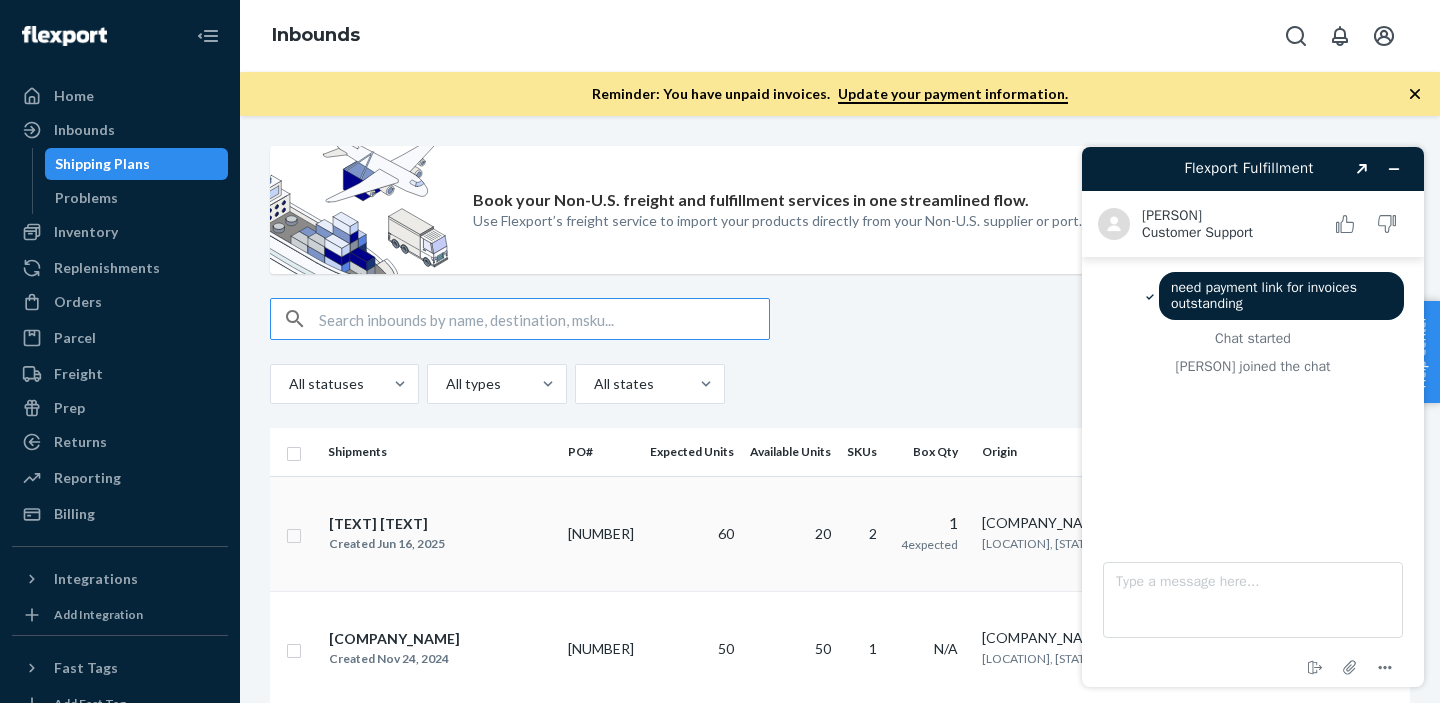 click on "Calmly Long Reindeer Created Jun 16, 2025" at bounding box center (440, 533) 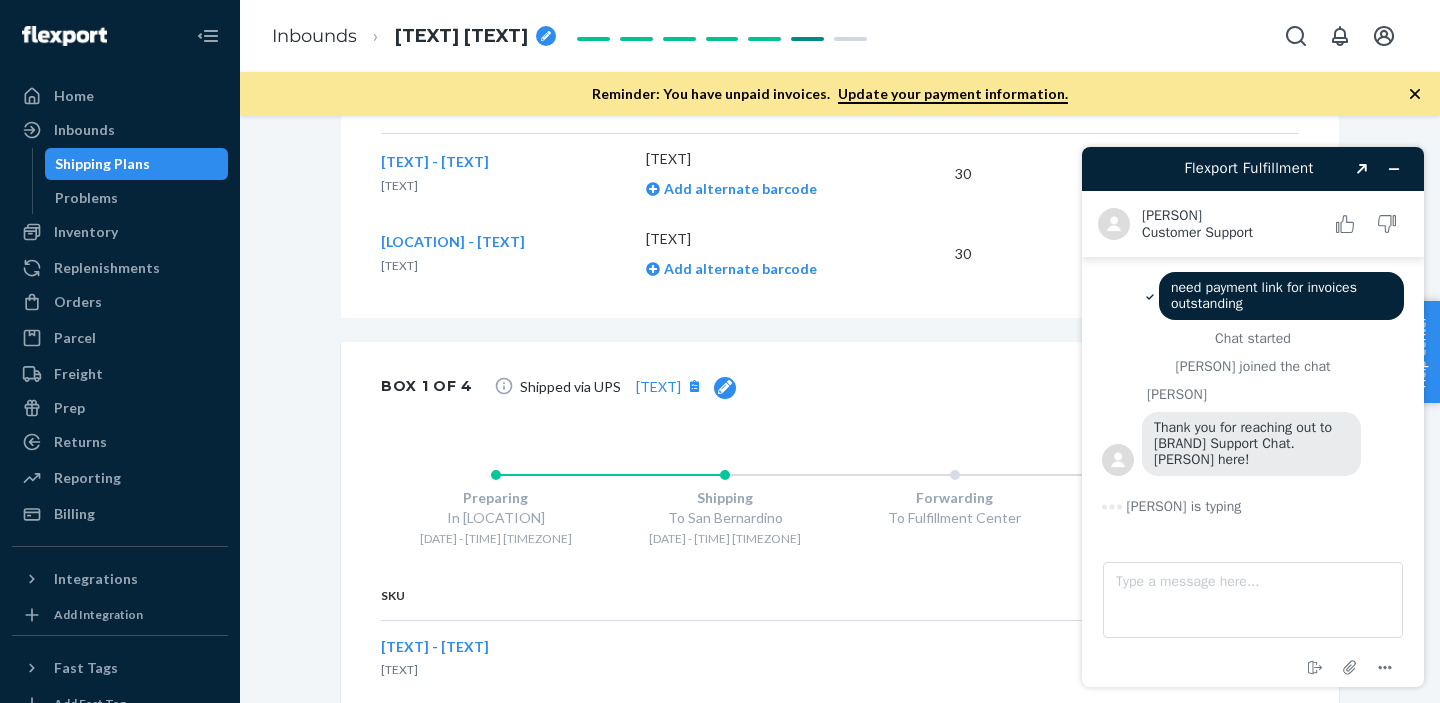 scroll, scrollTop: 0, scrollLeft: 0, axis: both 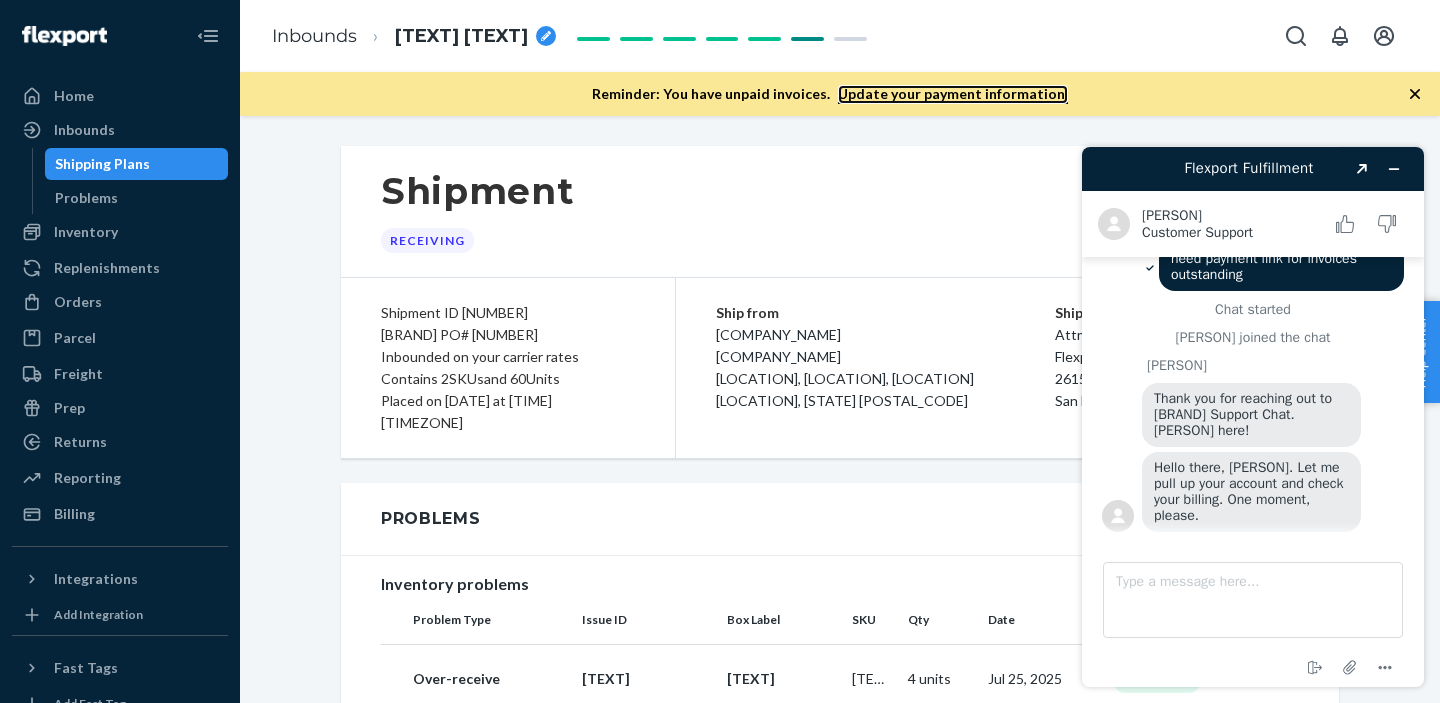 click on "Update your payment information." at bounding box center [953, 94] 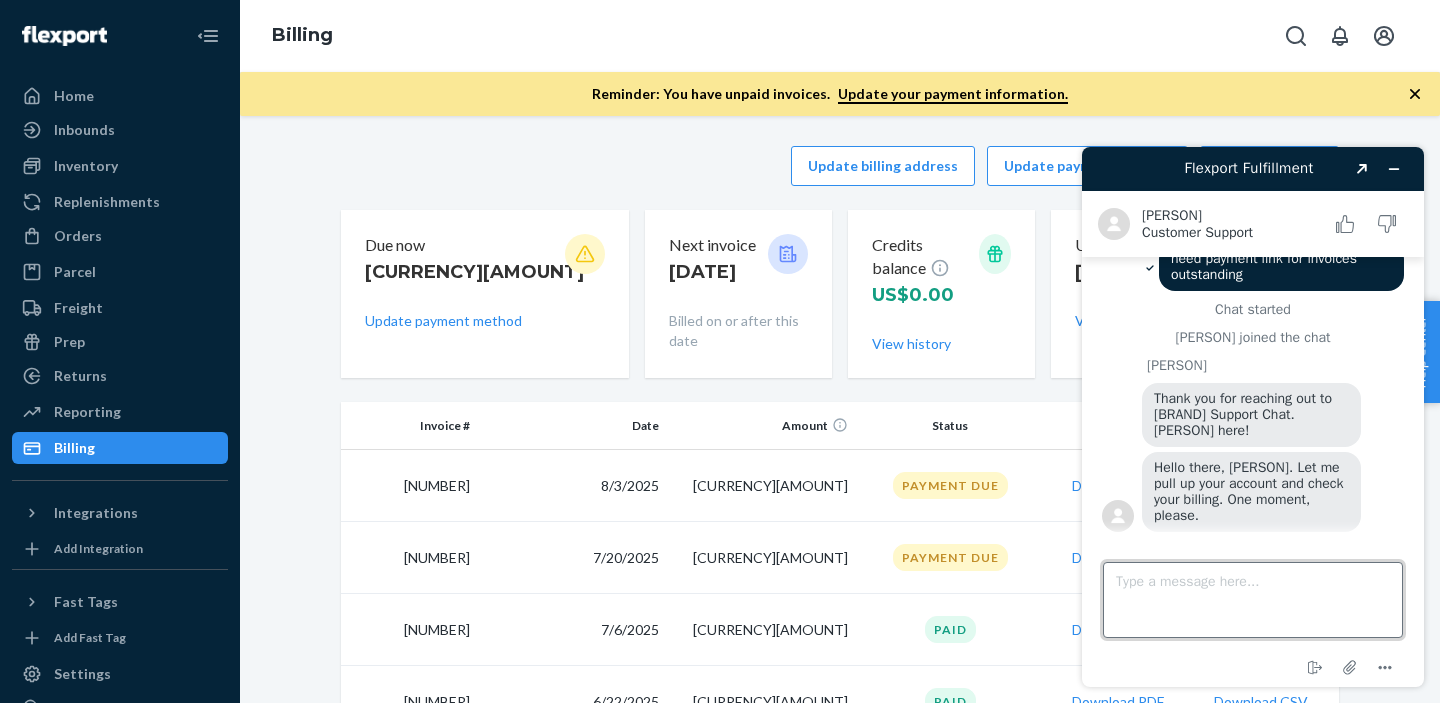 click on "Type a message here..." at bounding box center (1253, 600) 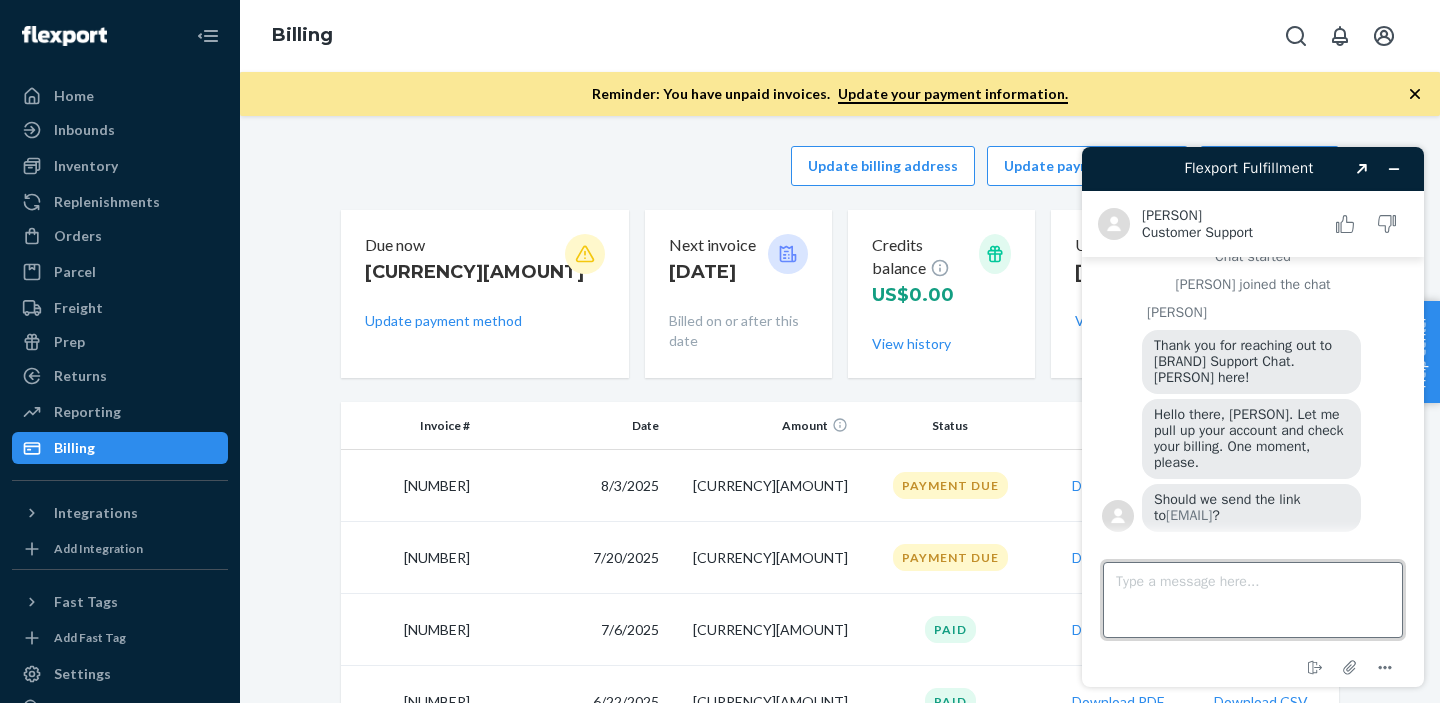 scroll, scrollTop: 82, scrollLeft: 0, axis: vertical 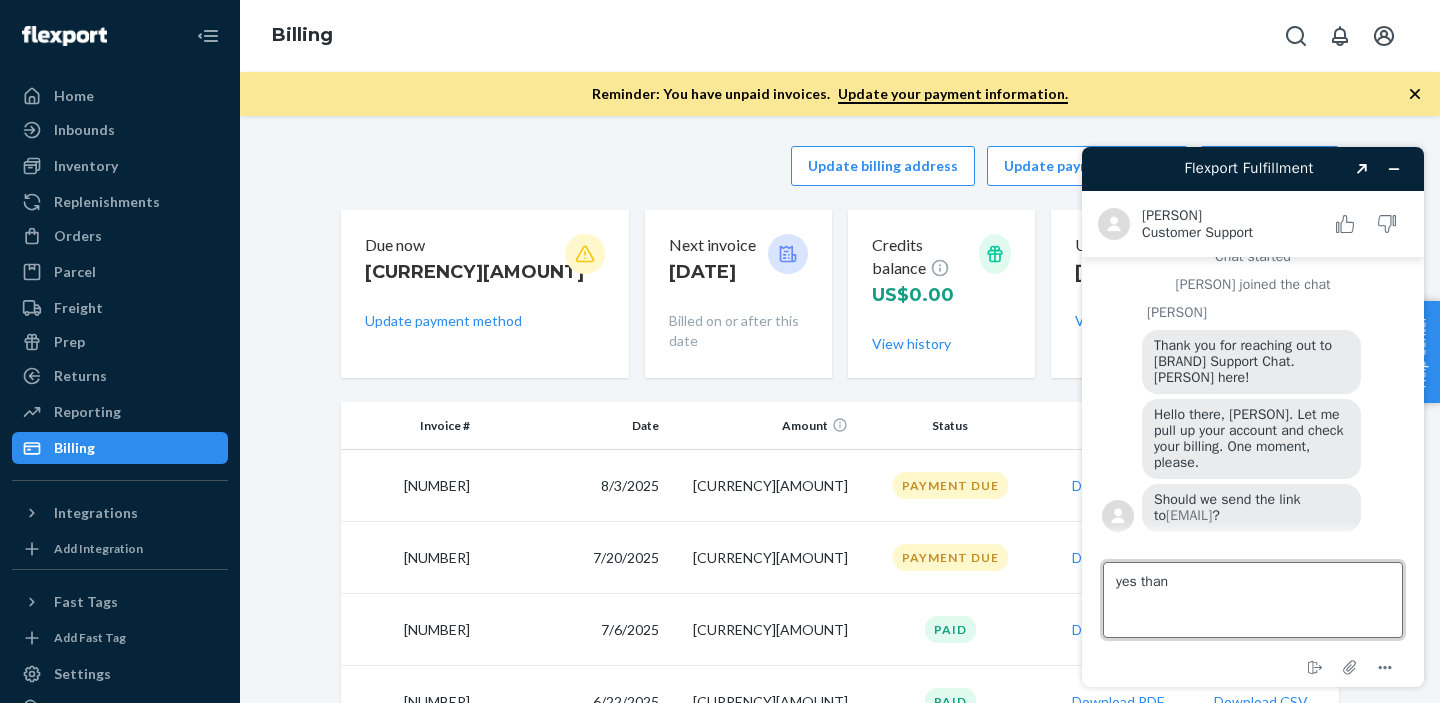 type on "yes thanks" 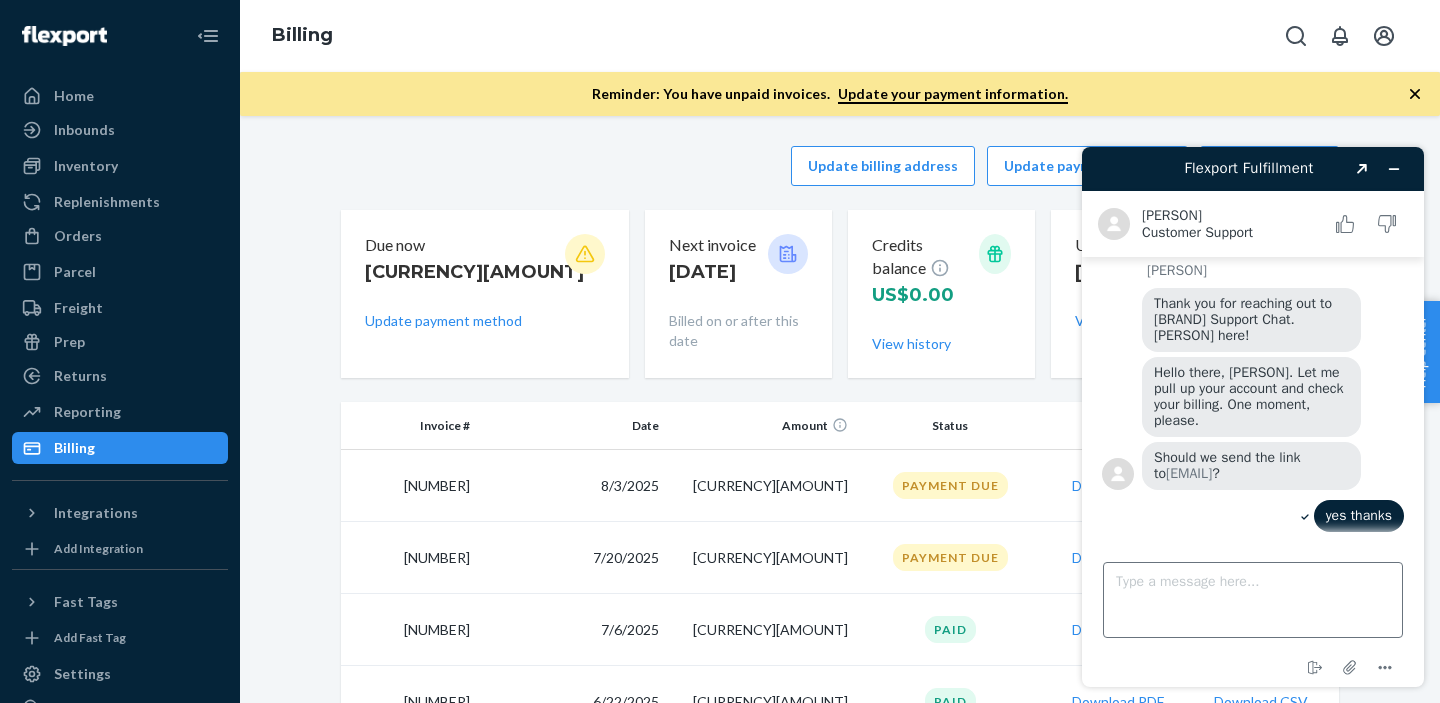 scroll, scrollTop: 194, scrollLeft: 0, axis: vertical 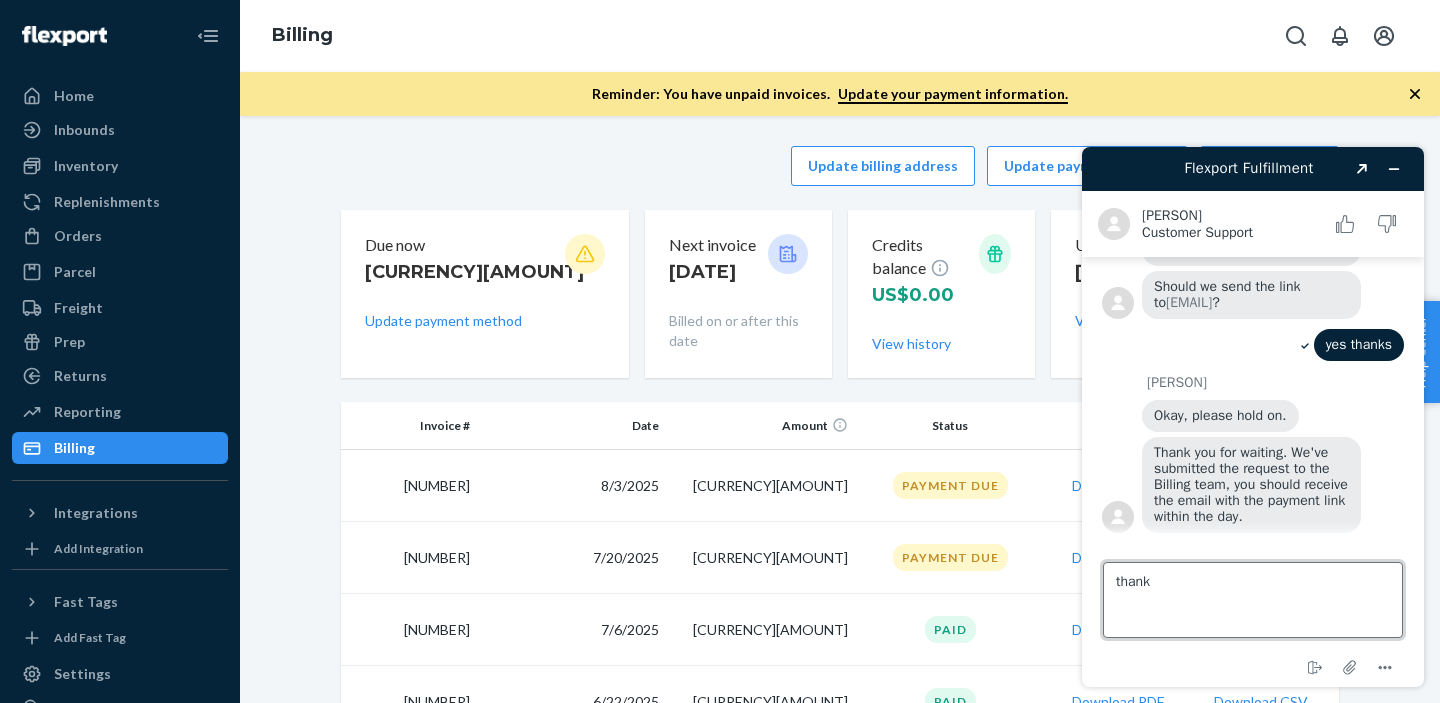type on "thanks" 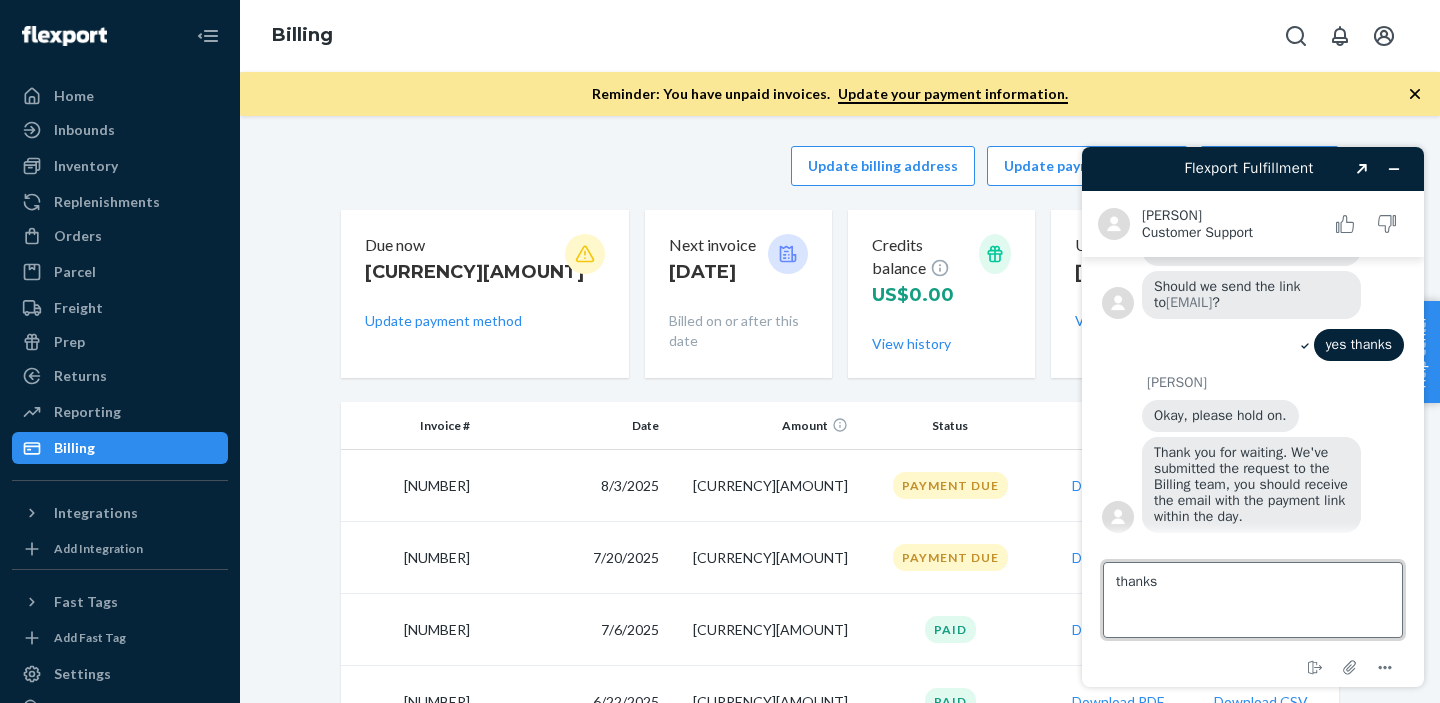 type 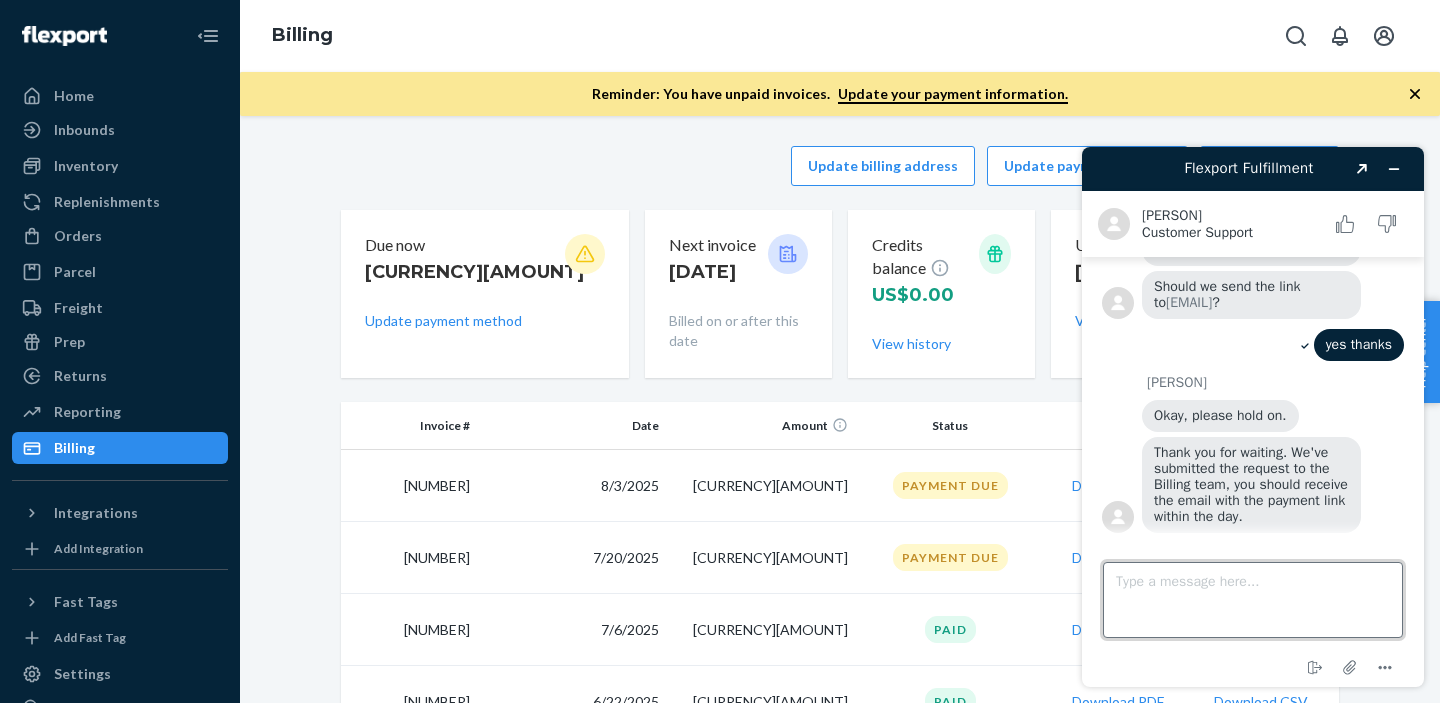 scroll, scrollTop: 337, scrollLeft: 0, axis: vertical 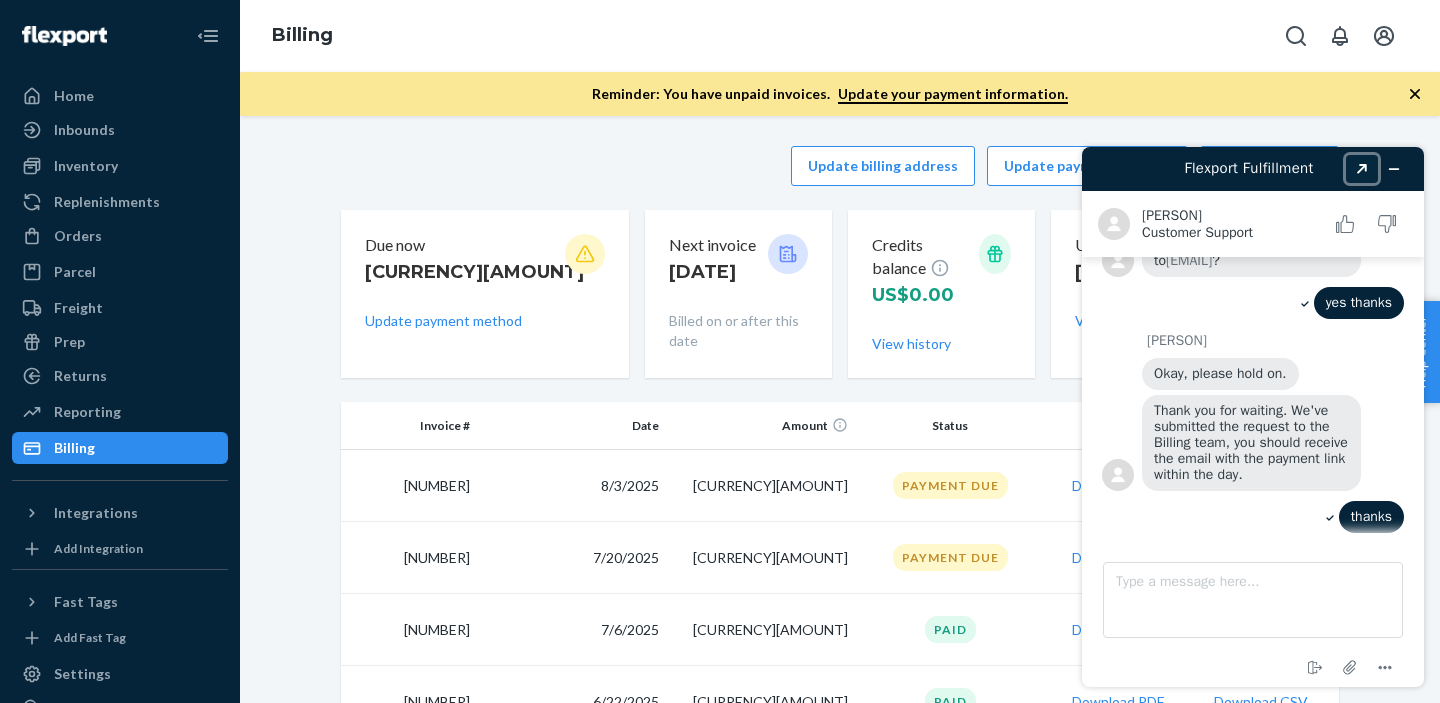 click on "Created with Sketch." 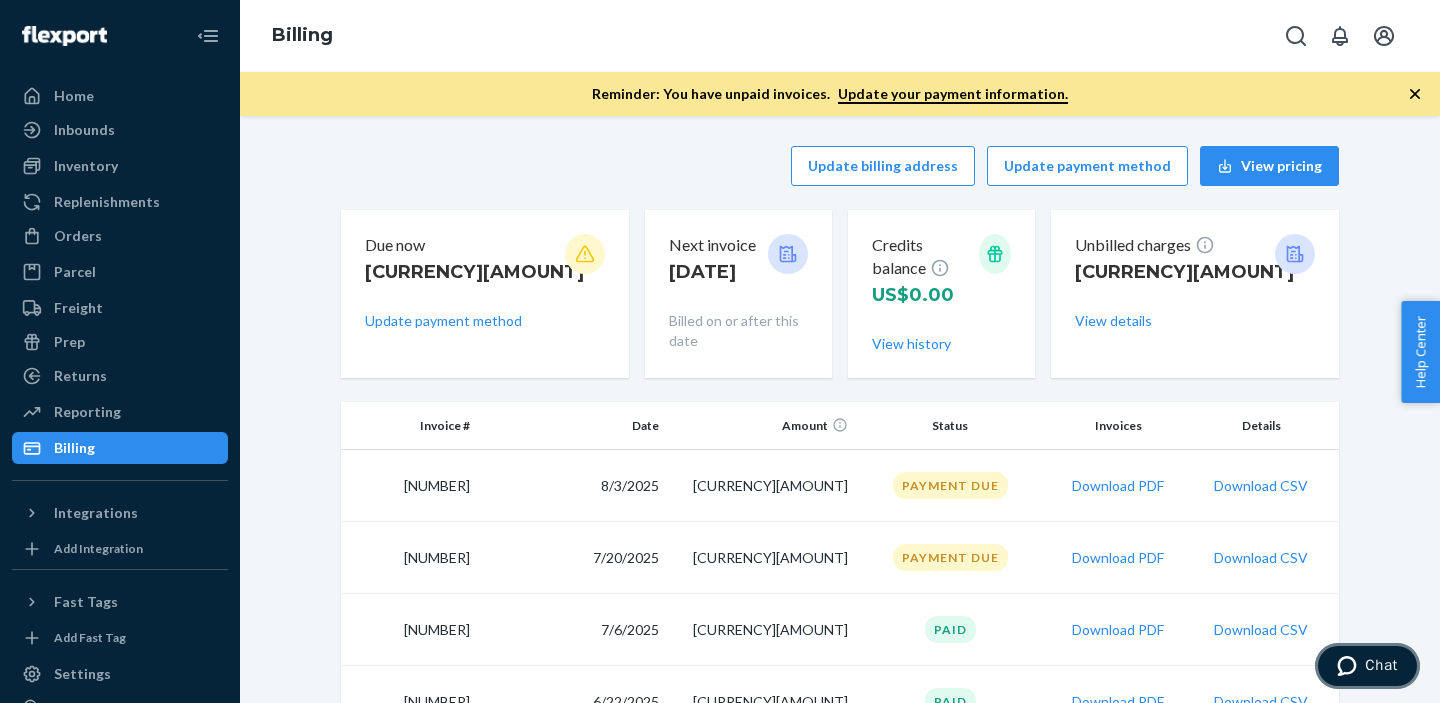 click on "Chat" at bounding box center (1381, 665) 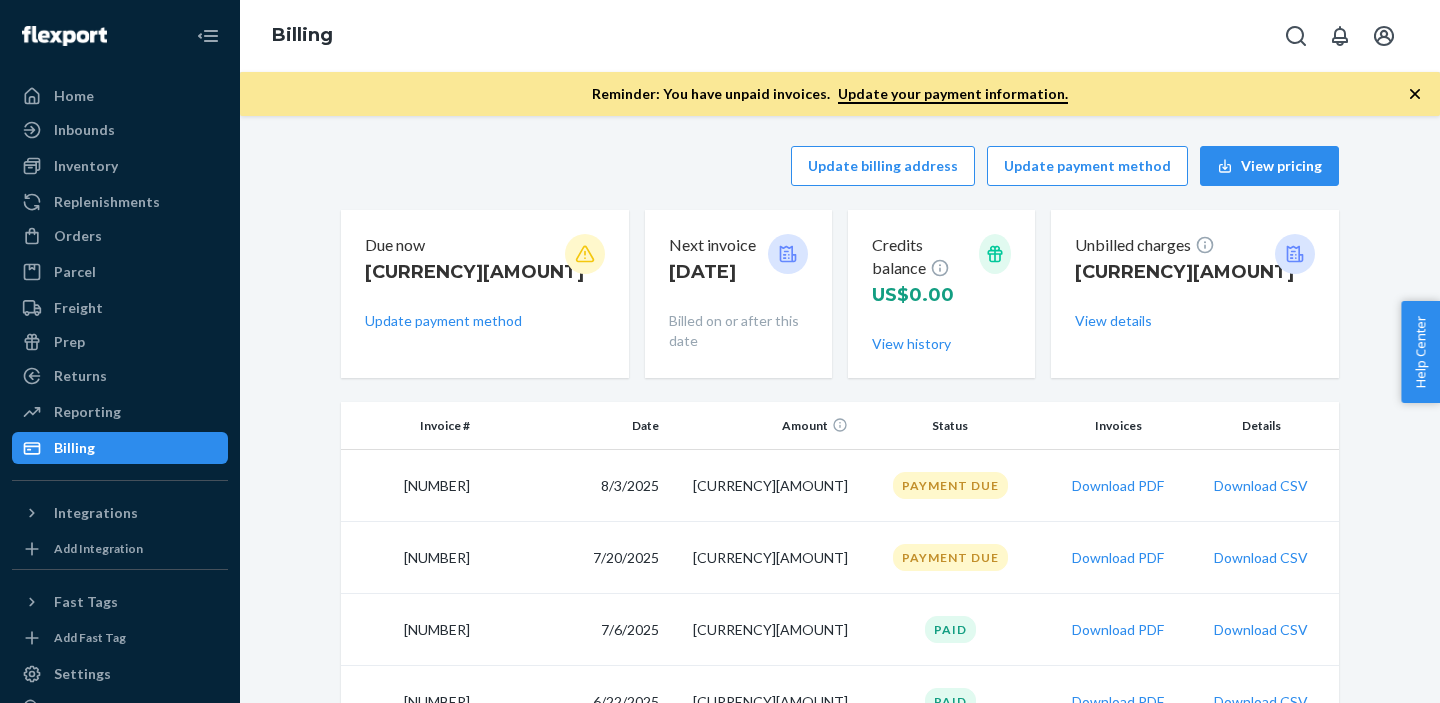 scroll, scrollTop: 0, scrollLeft: 0, axis: both 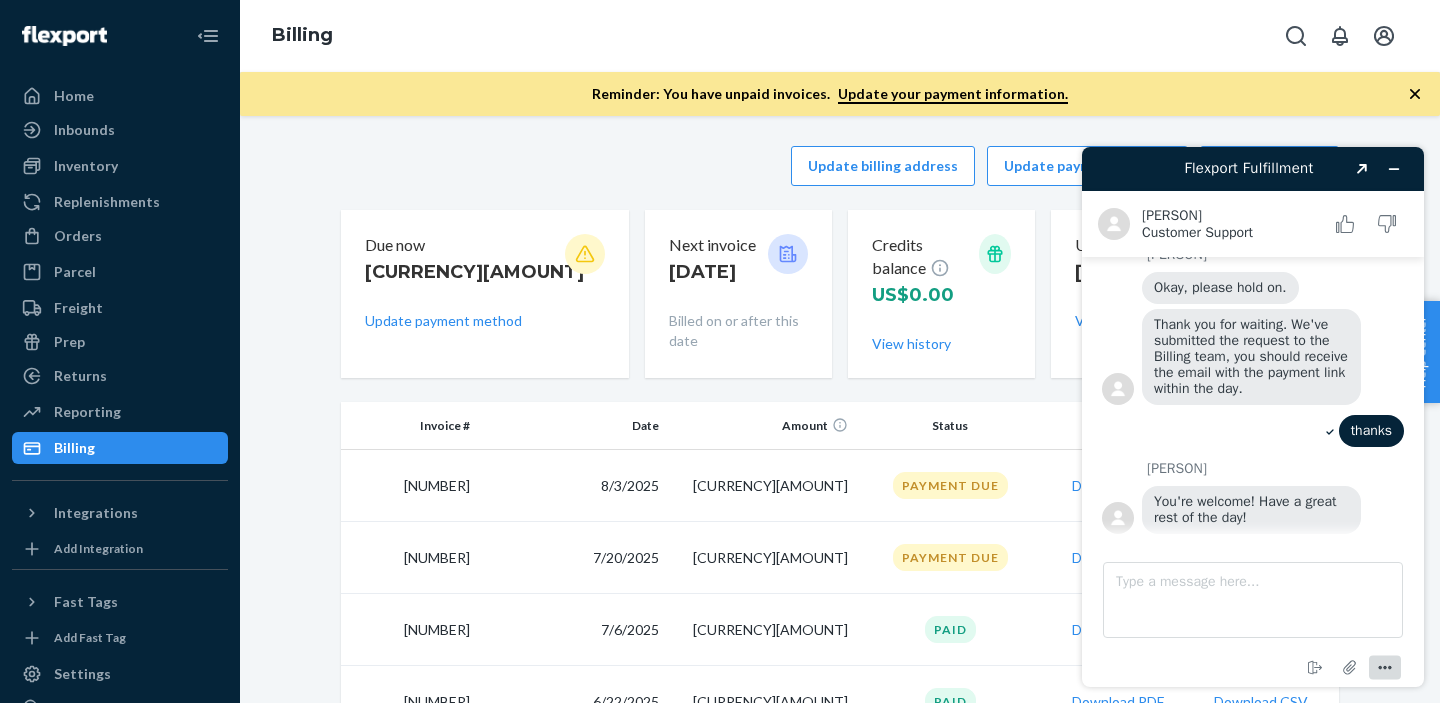click 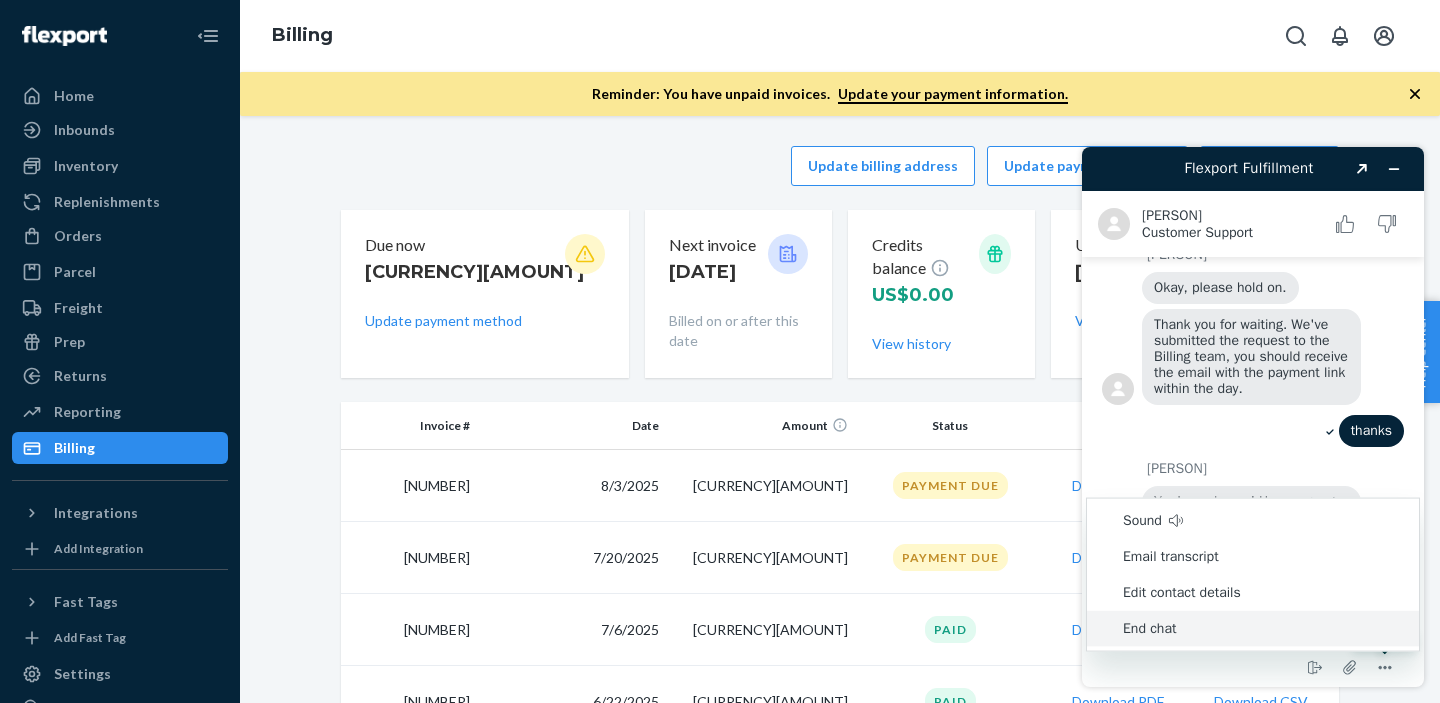 click on "End chat" at bounding box center (1253, 629) 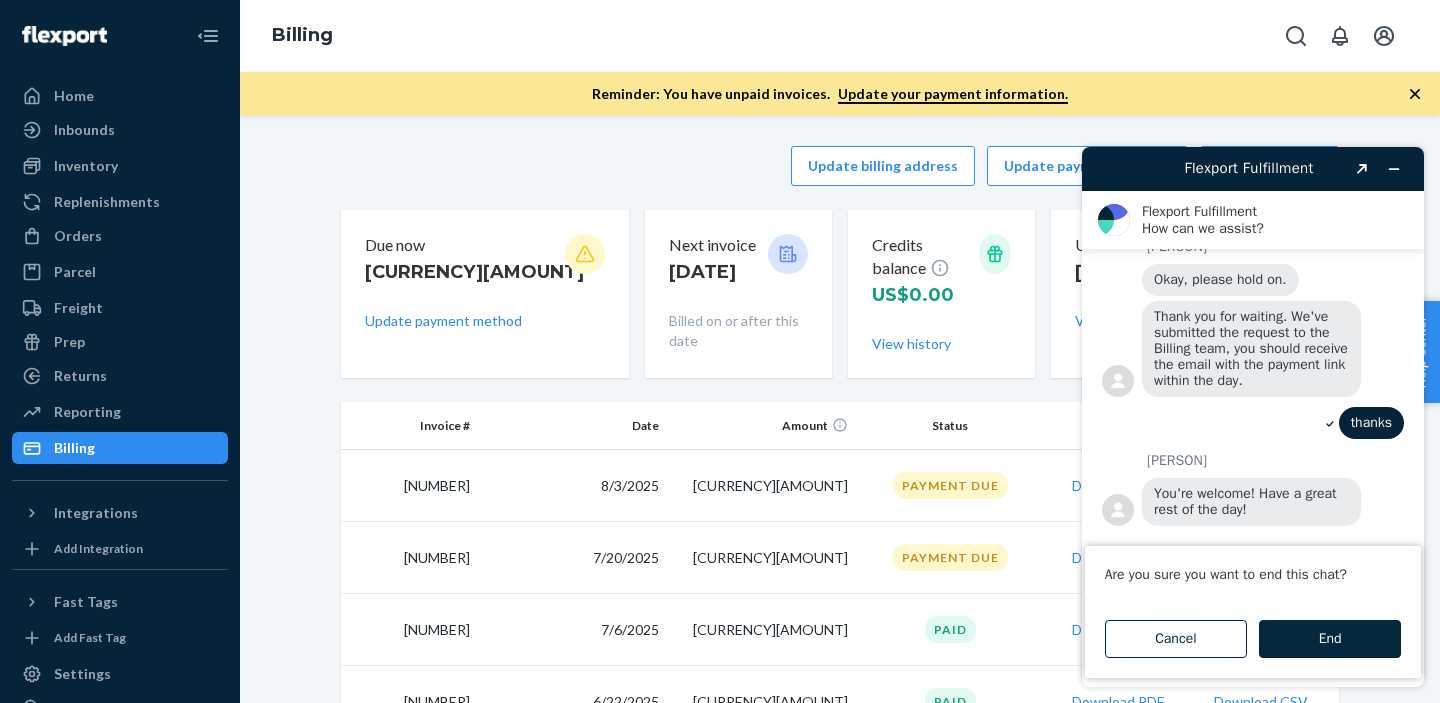 click on "End" at bounding box center (1330, 639) 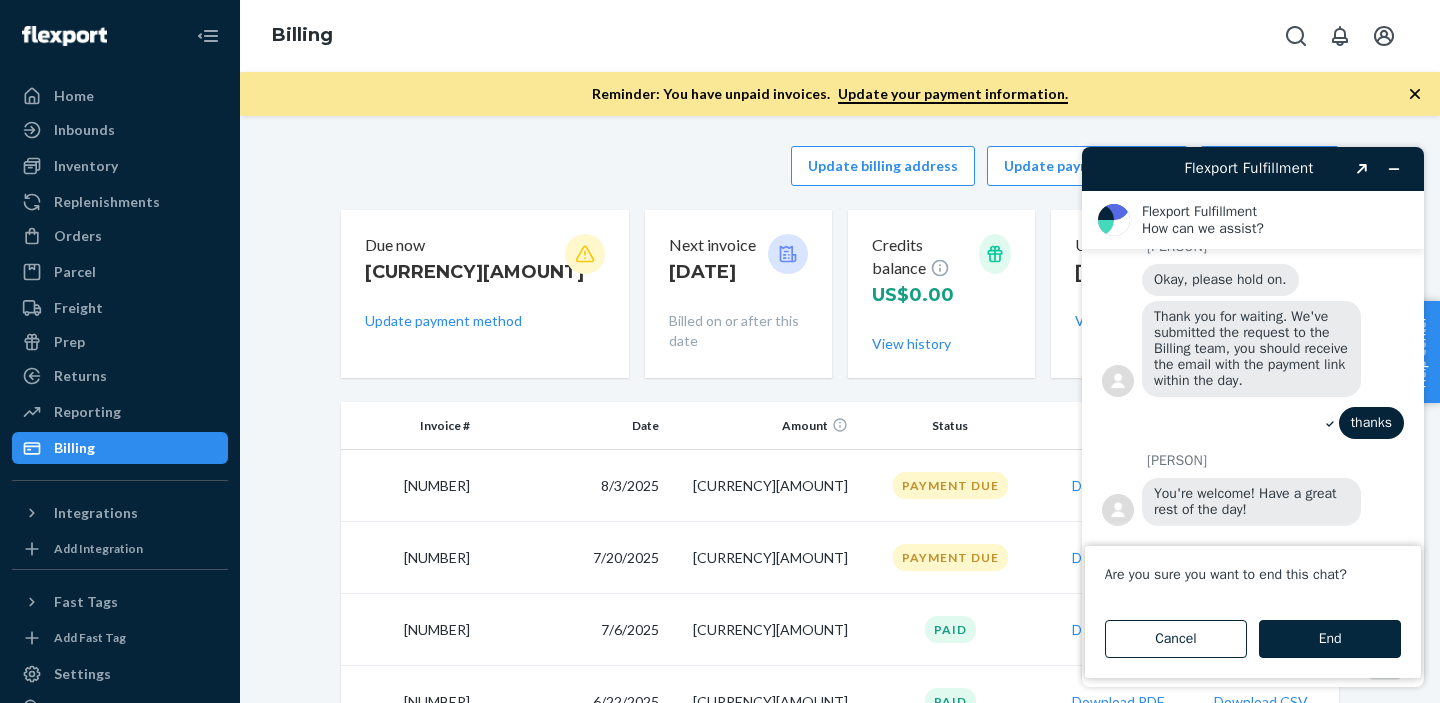 scroll, scrollTop: 517, scrollLeft: 0, axis: vertical 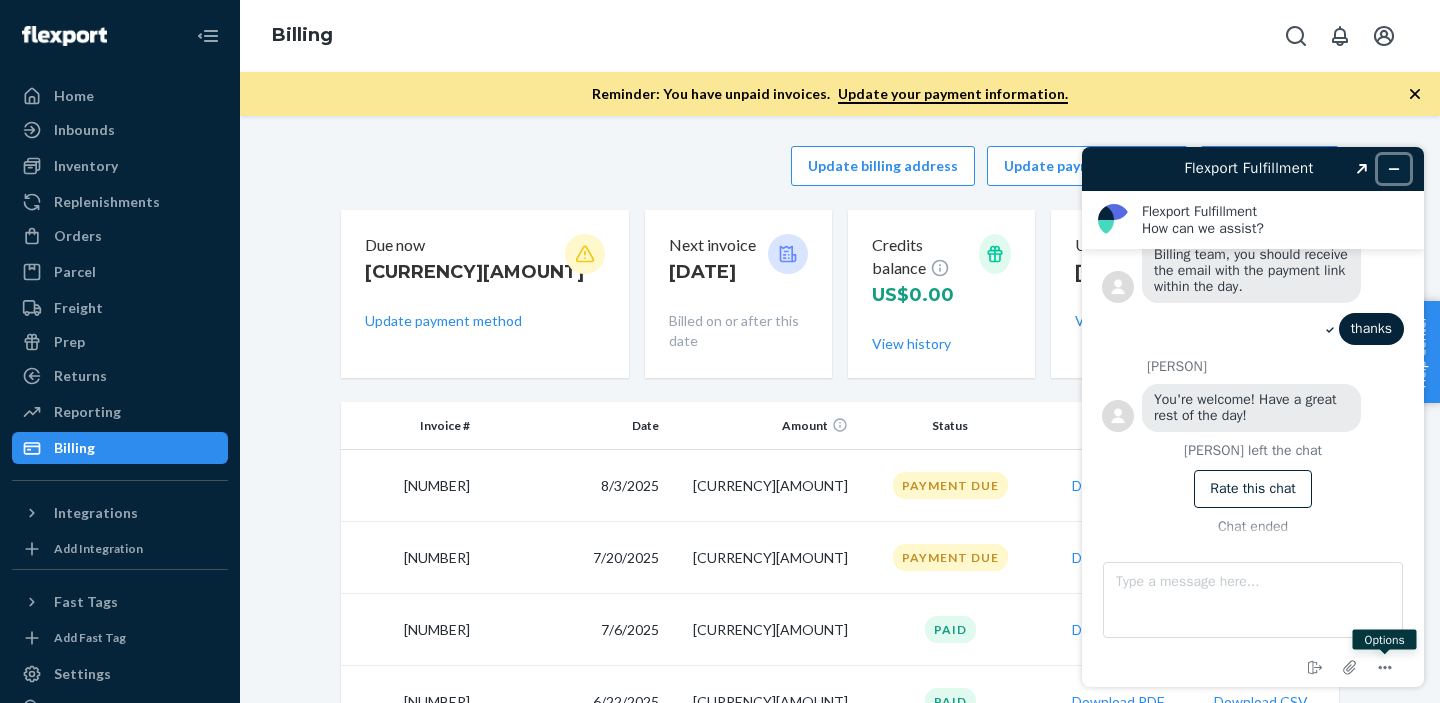 click 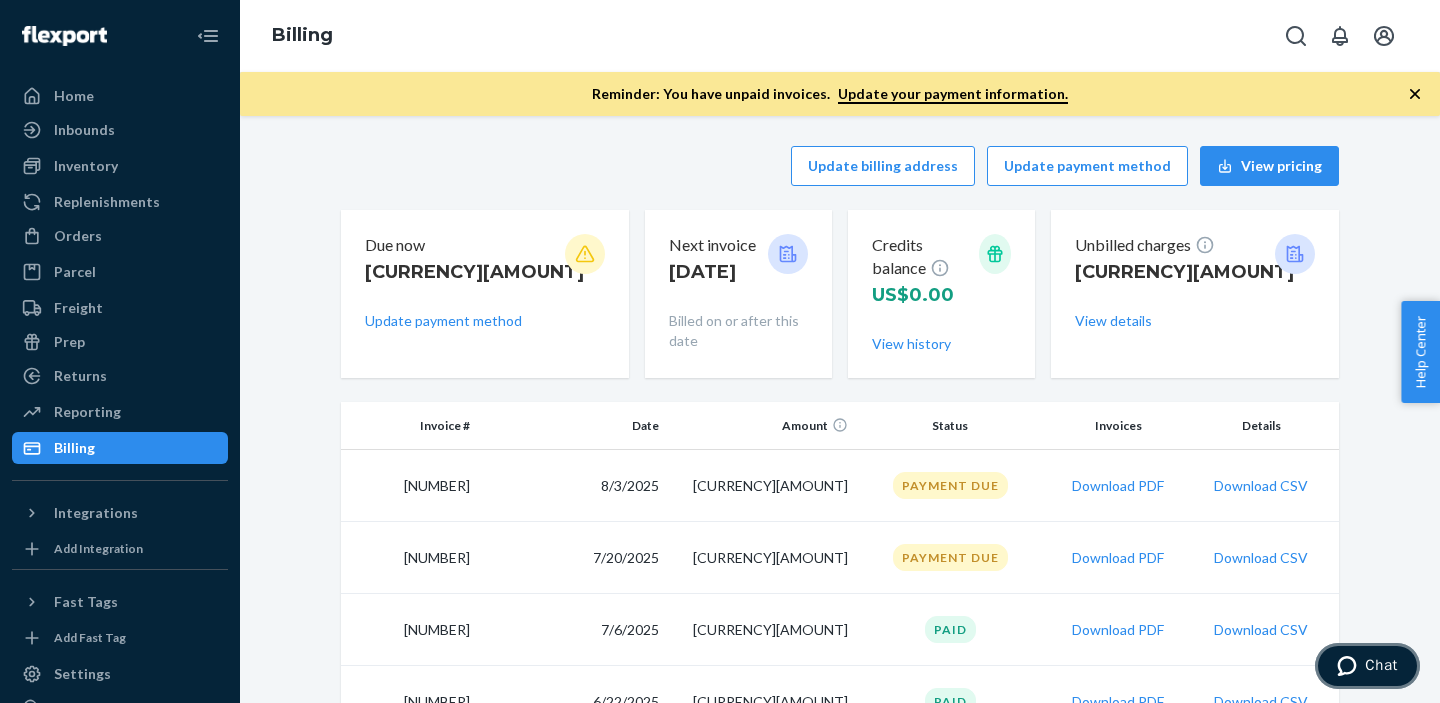 click at bounding box center (1351, 666) 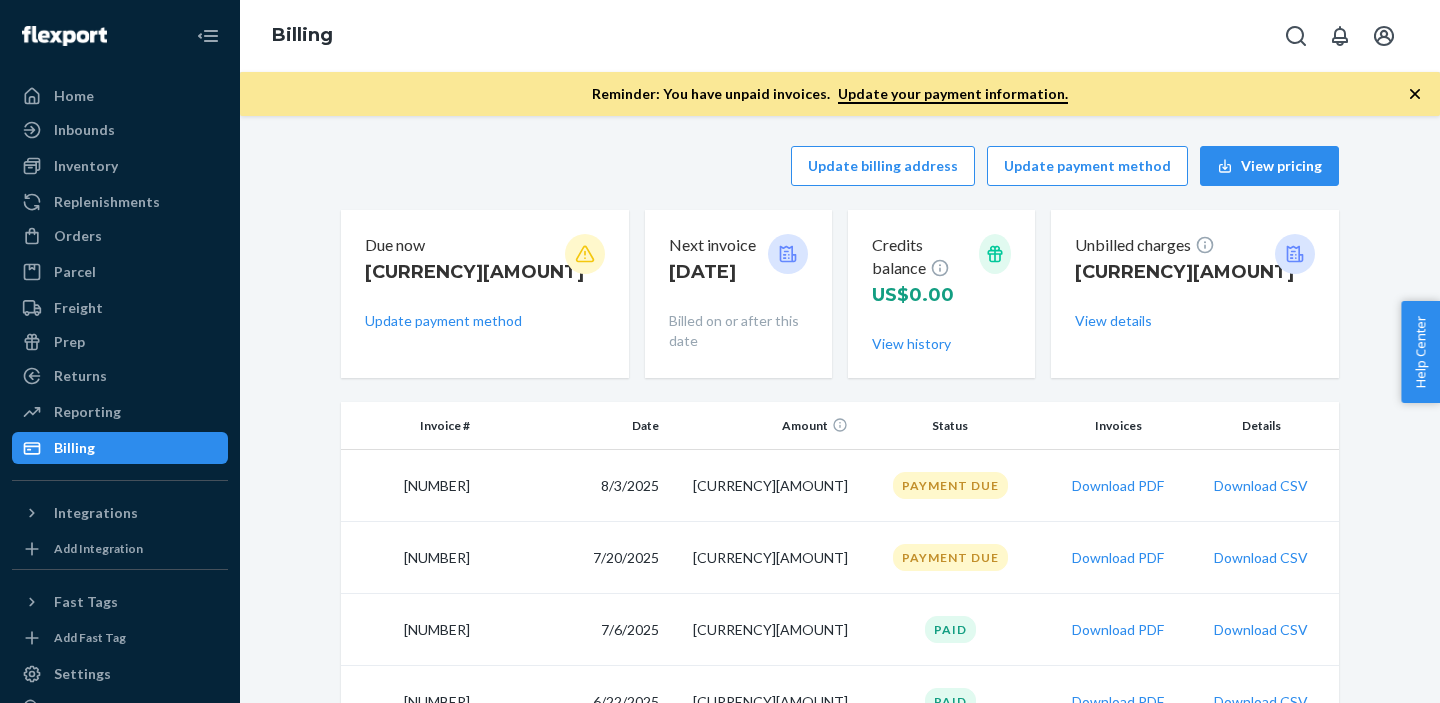 scroll, scrollTop: 0, scrollLeft: 0, axis: both 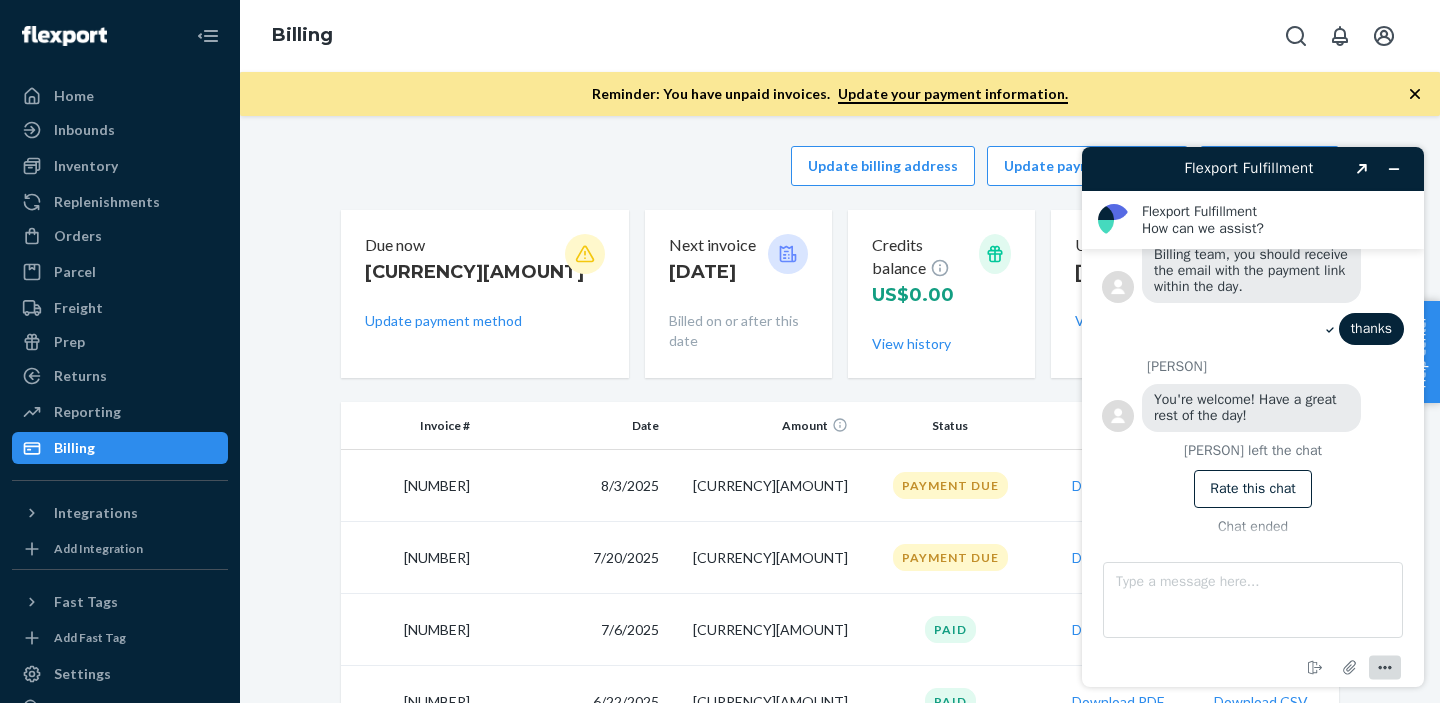 click 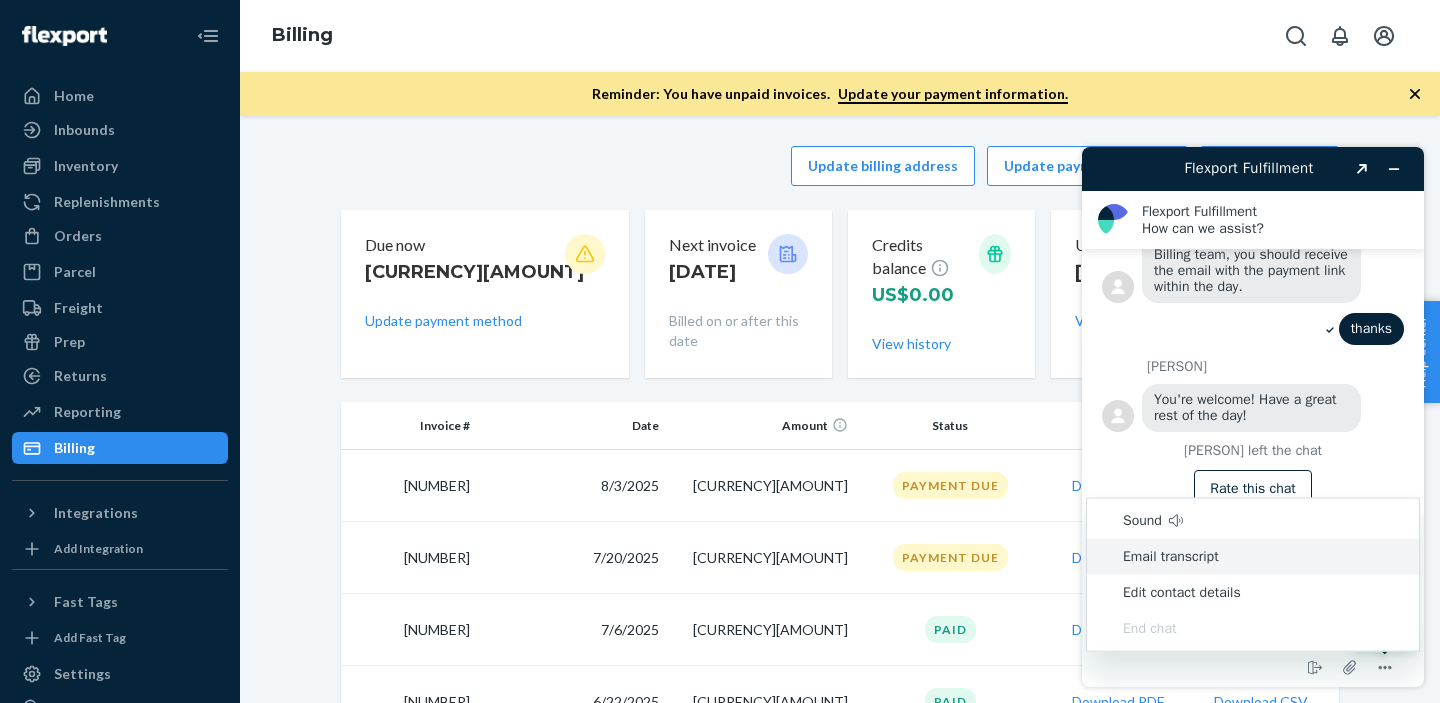 click on "Flexport Fulfillment How can we assist? How can we assist?" at bounding box center (1253, 220) 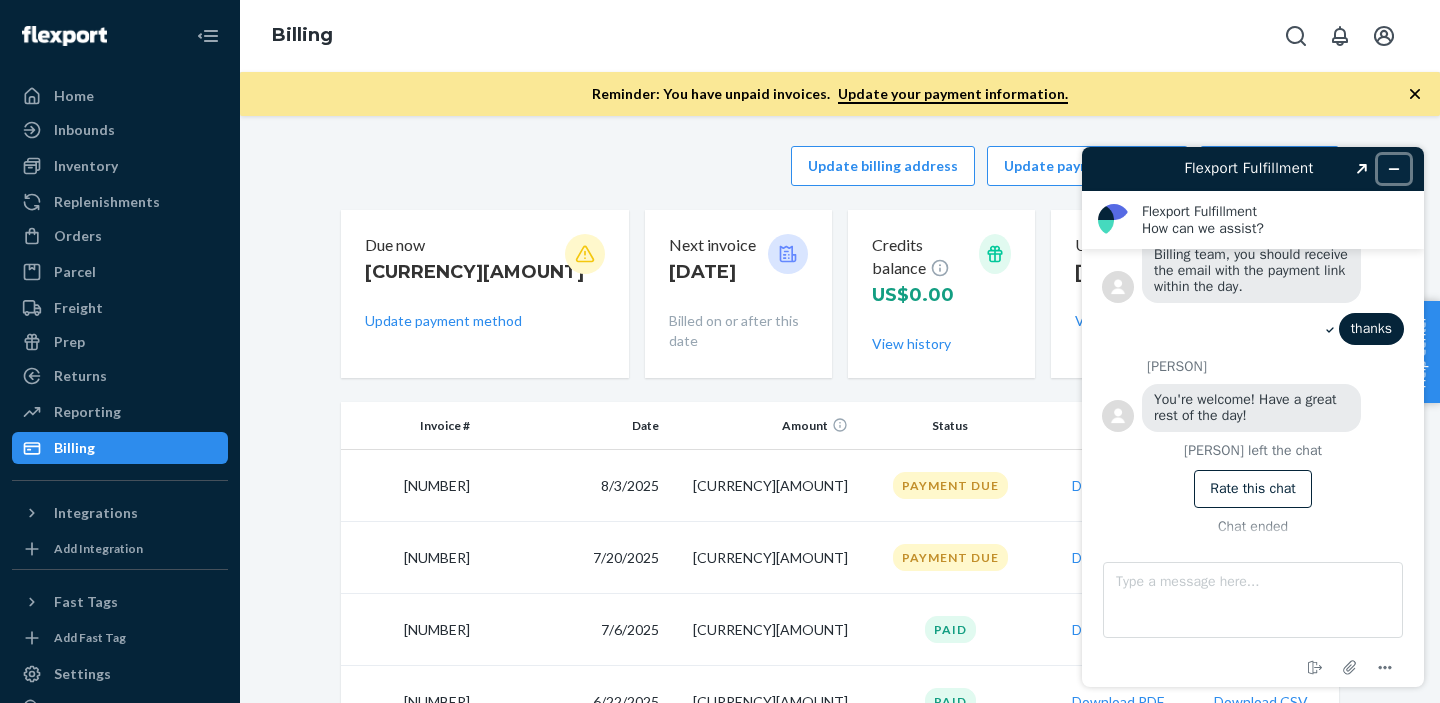 click at bounding box center [1394, 169] 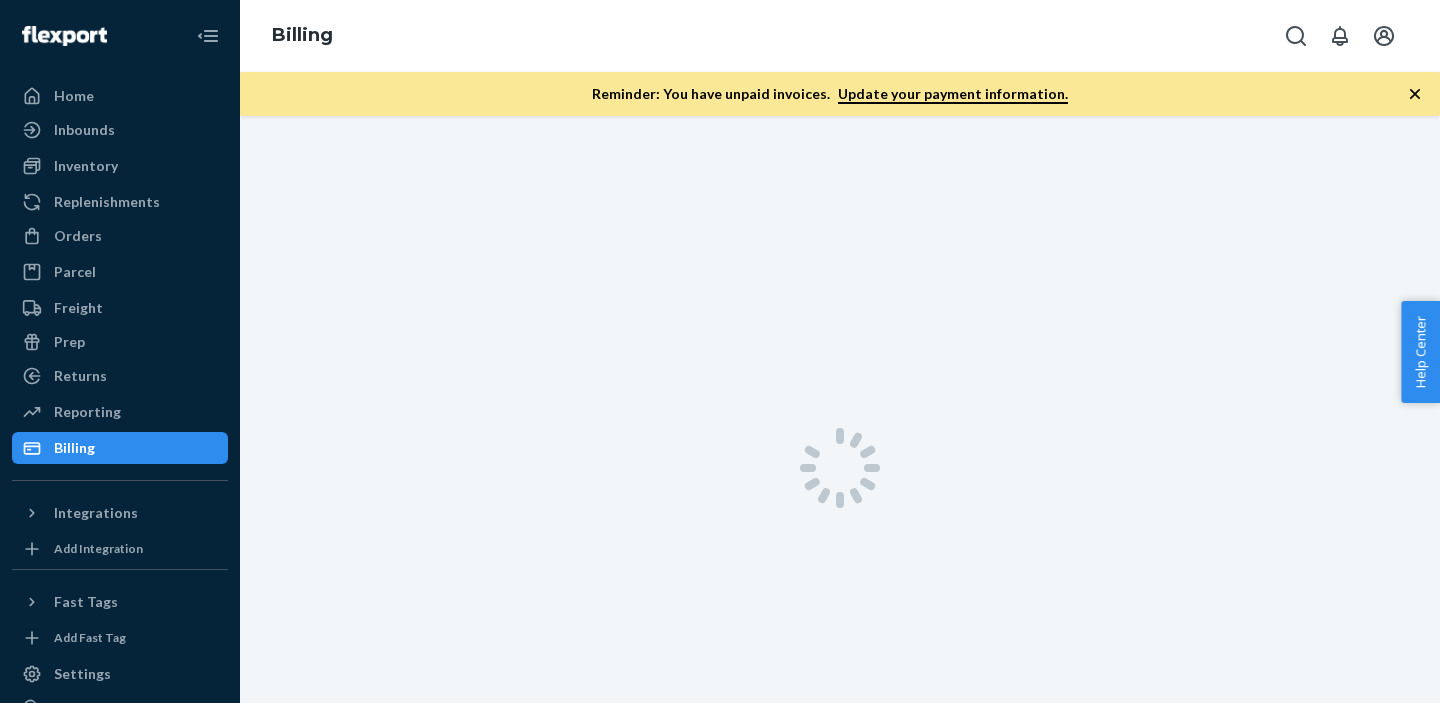 scroll, scrollTop: 0, scrollLeft: 0, axis: both 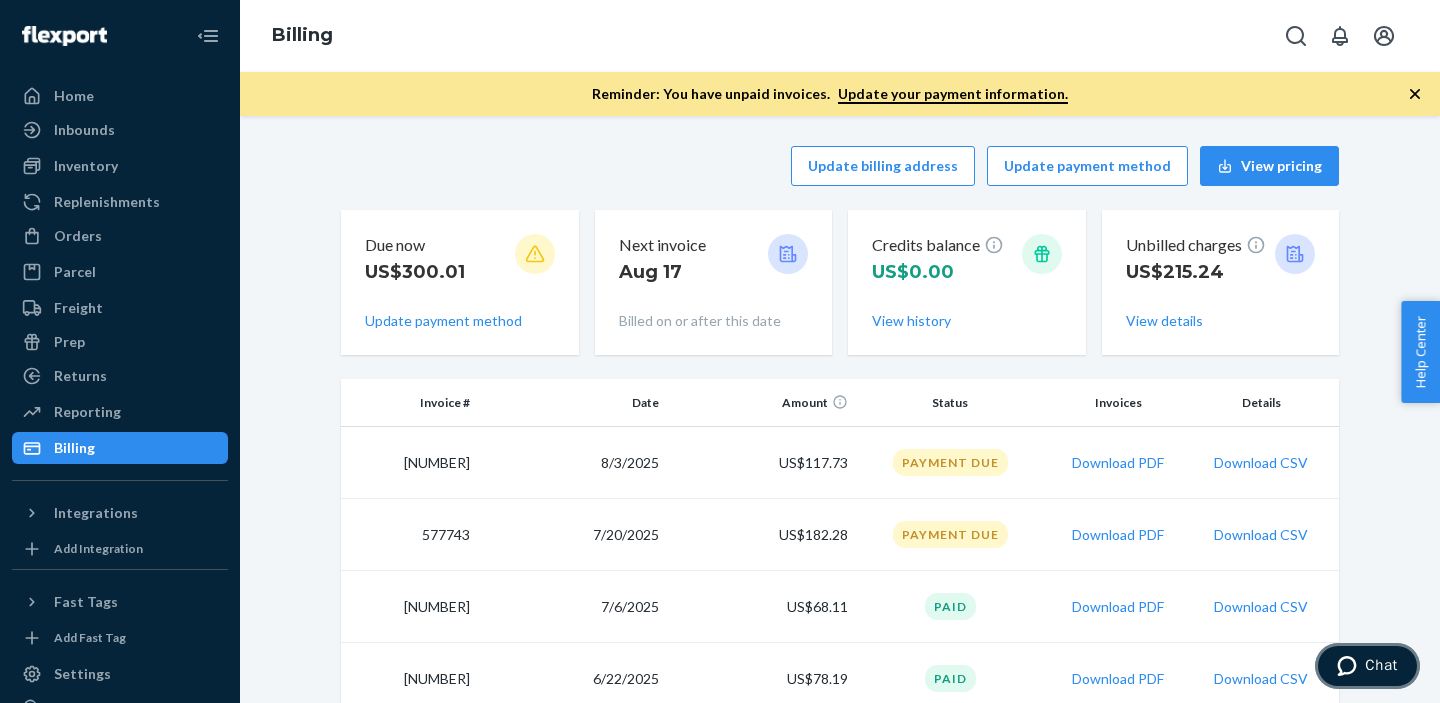 click on "Chat" at bounding box center [1381, 665] 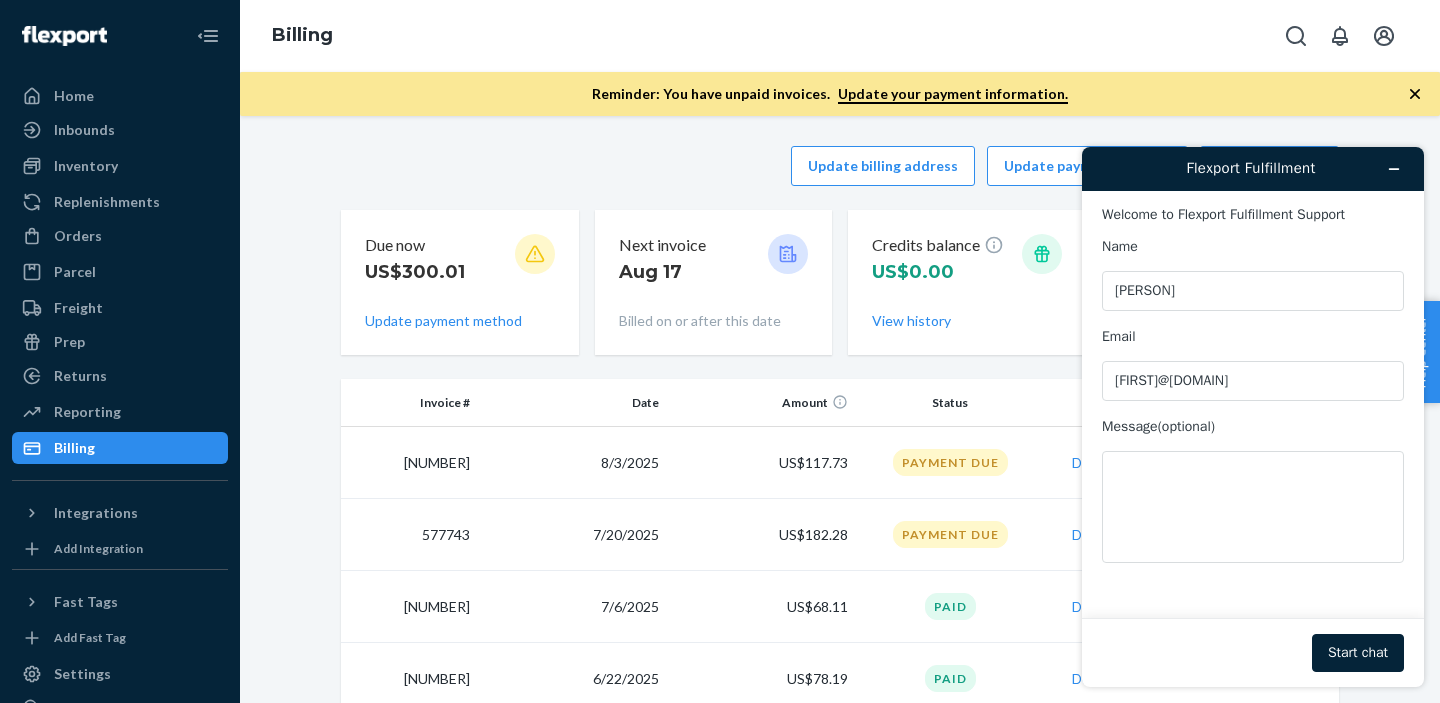 scroll, scrollTop: 0, scrollLeft: 0, axis: both 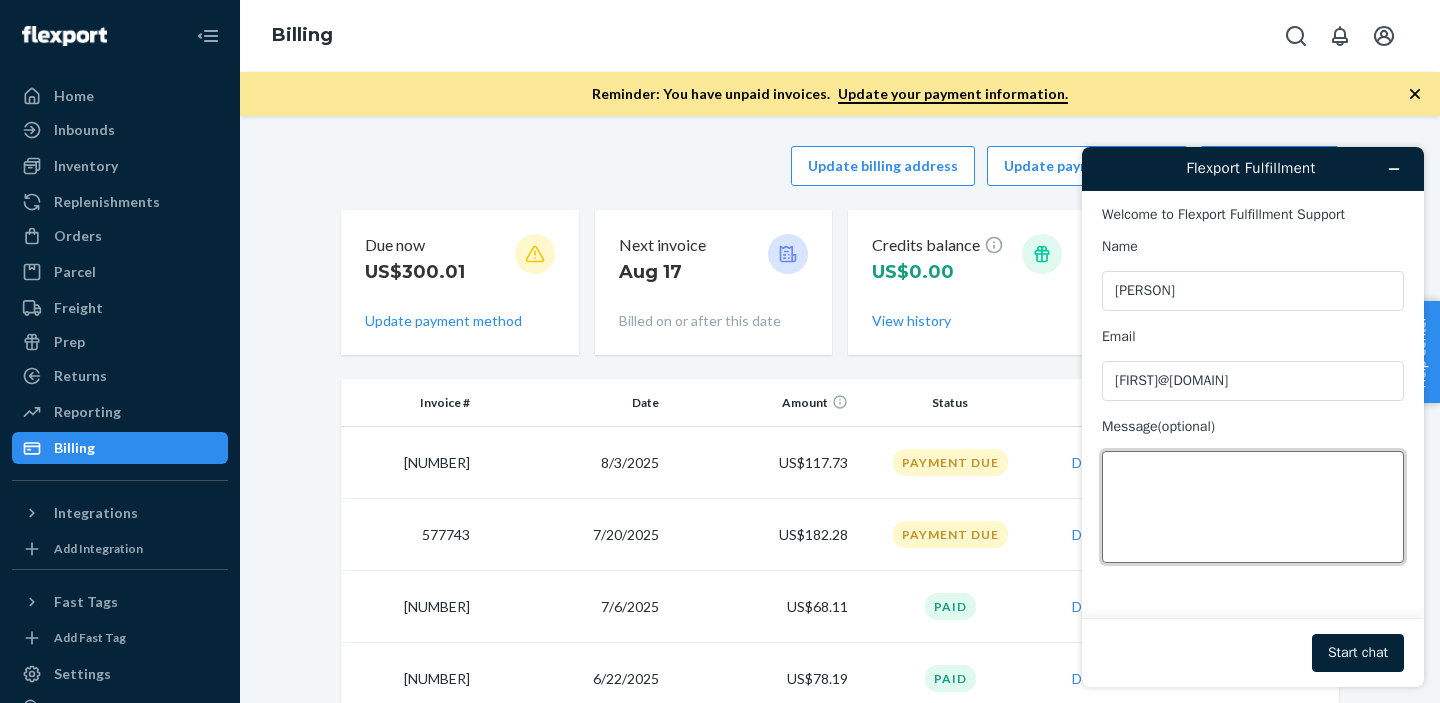 click on "Message  (optional)" at bounding box center [1253, 507] 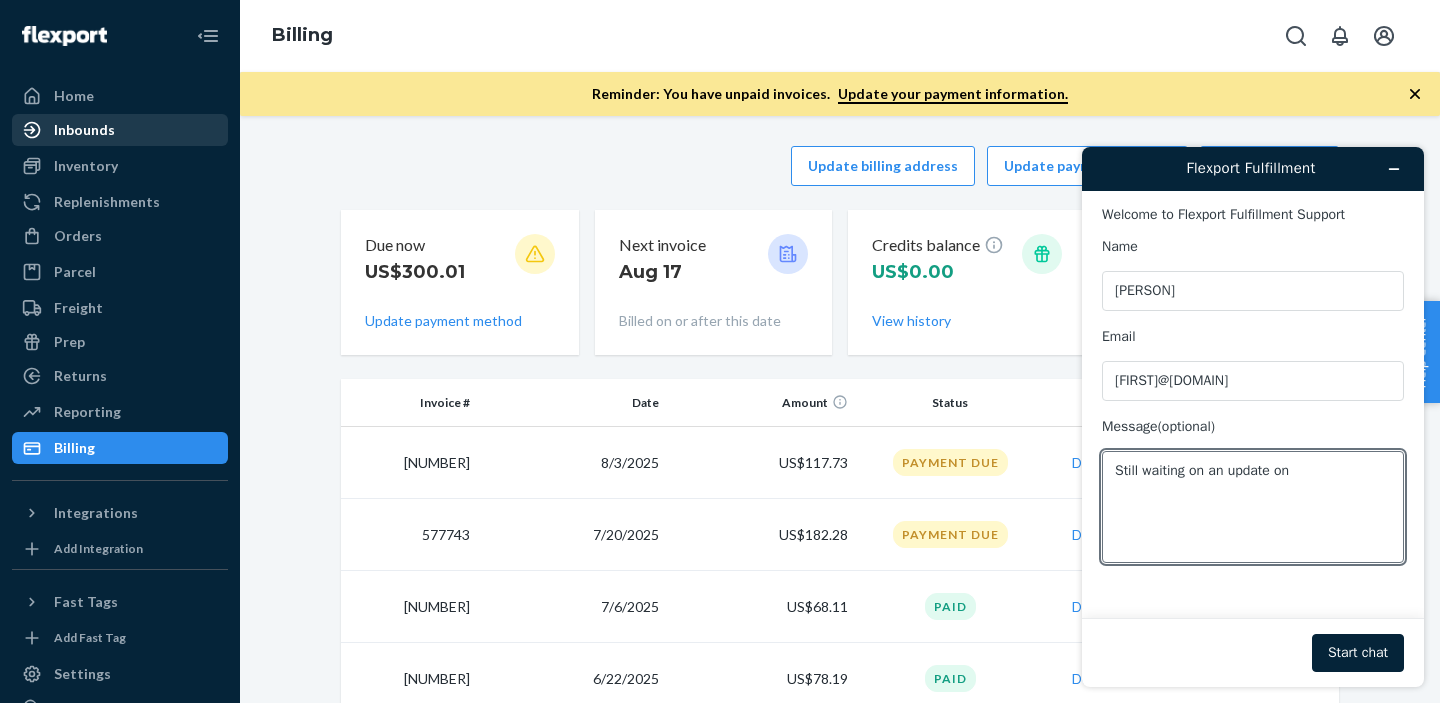 click on "Inbounds" at bounding box center (120, 130) 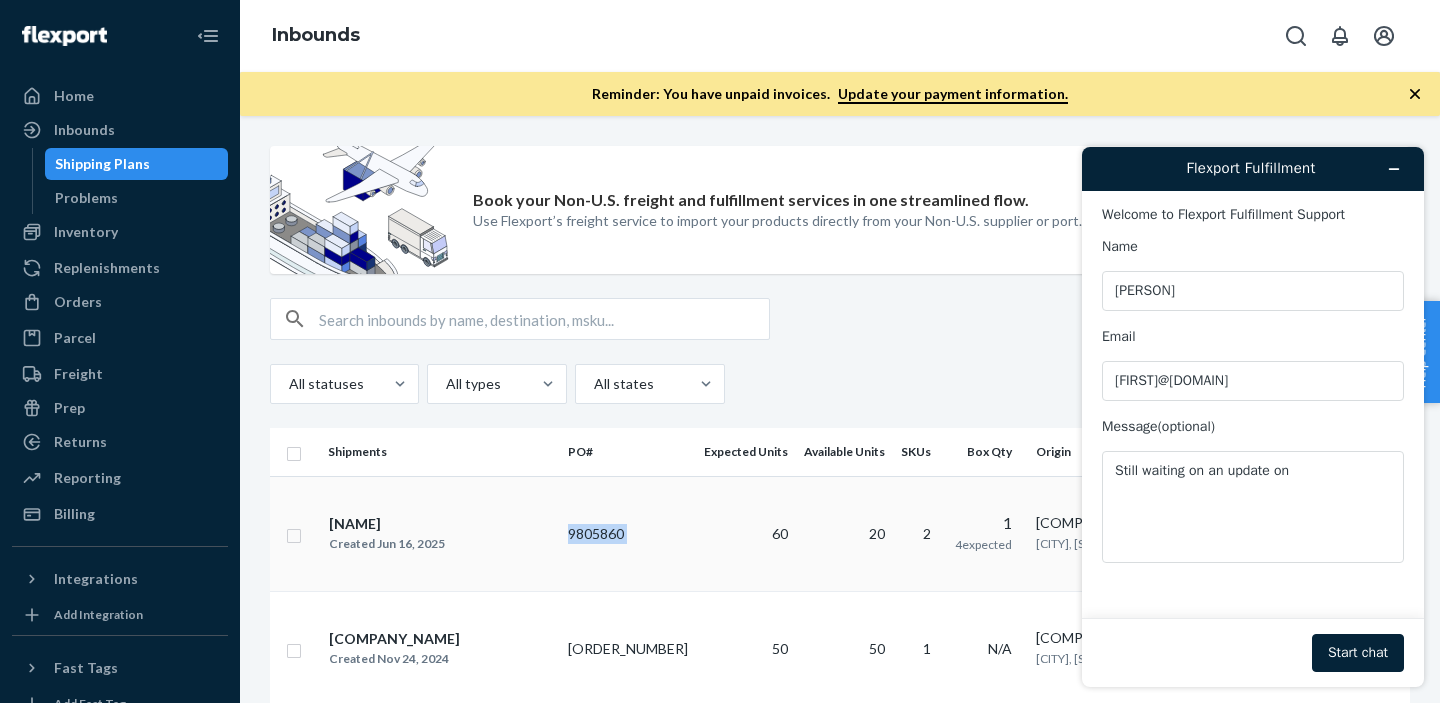 drag, startPoint x: 643, startPoint y: 535, endPoint x: 577, endPoint y: 536, distance: 66.007576 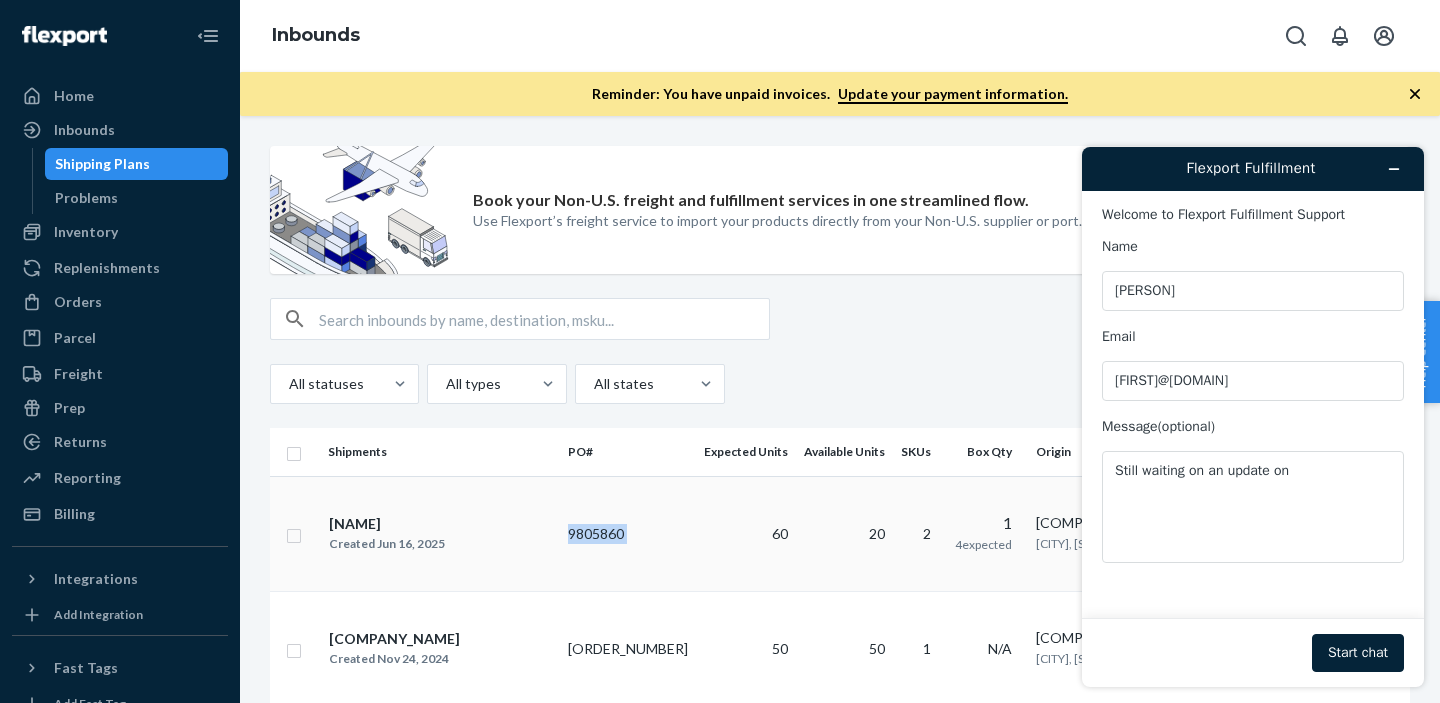 click on "[NAME] Created [DATE] [ORDER_ID] [NUMBER] [NUMBER] [NUMBER] [NUMBER] expected [COMPANY_NAME] [CITY], [STATE] Ecom Forwarding San Bernardino, CA Receiving" at bounding box center (840, 533) 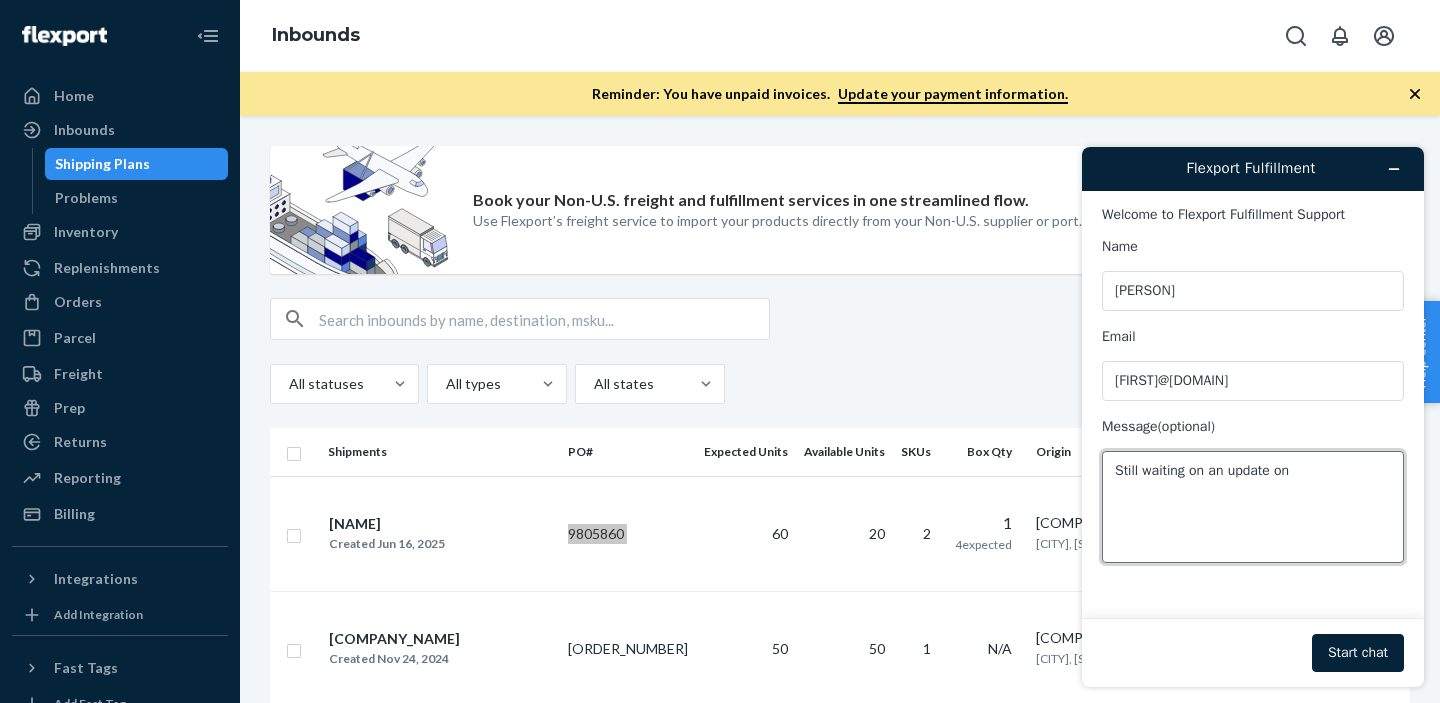click on "Still waiting on an update on" at bounding box center [1253, 507] 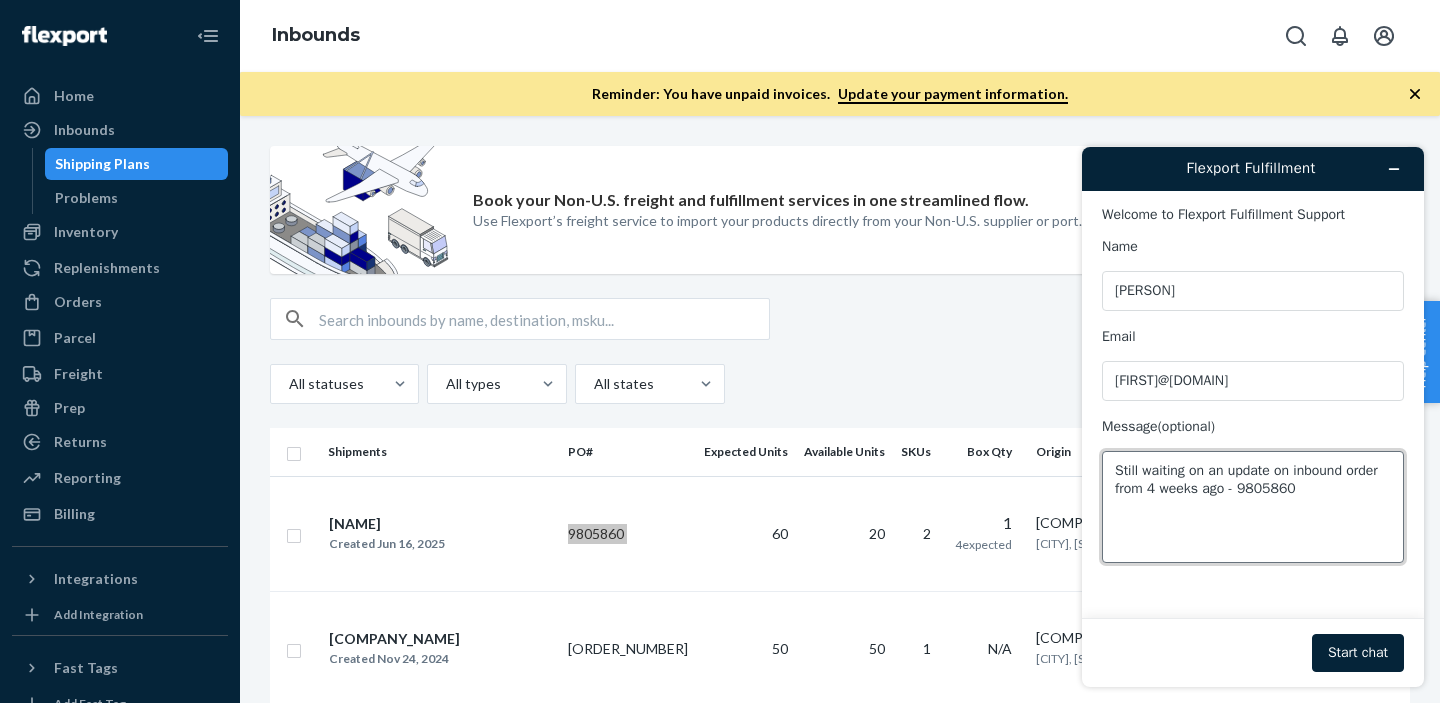 click on "Still waiting on an update on inbound order from 4 weeks ago - 9805860" at bounding box center (1253, 507) 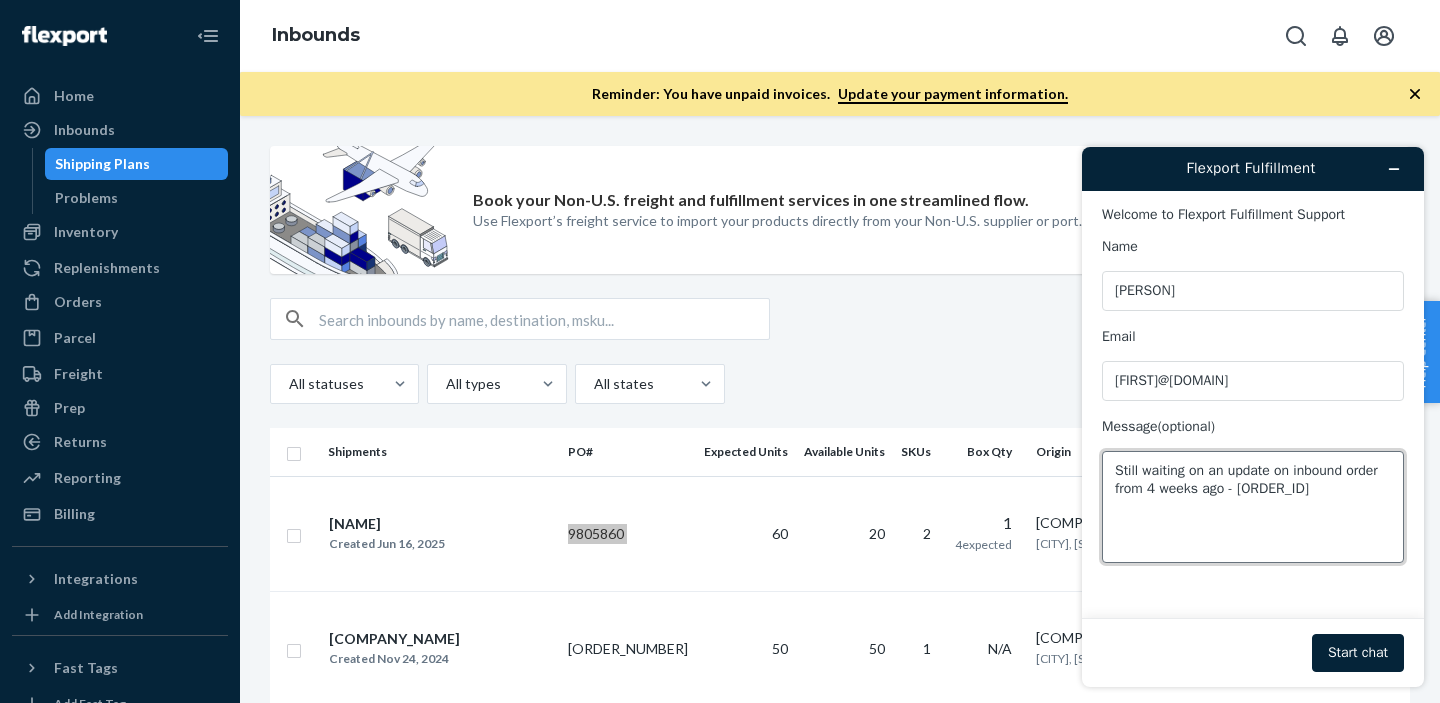 click on "Still waiting on an update on inbound order from 4 weeks ago - [ORDER_ID]" at bounding box center [1253, 507] 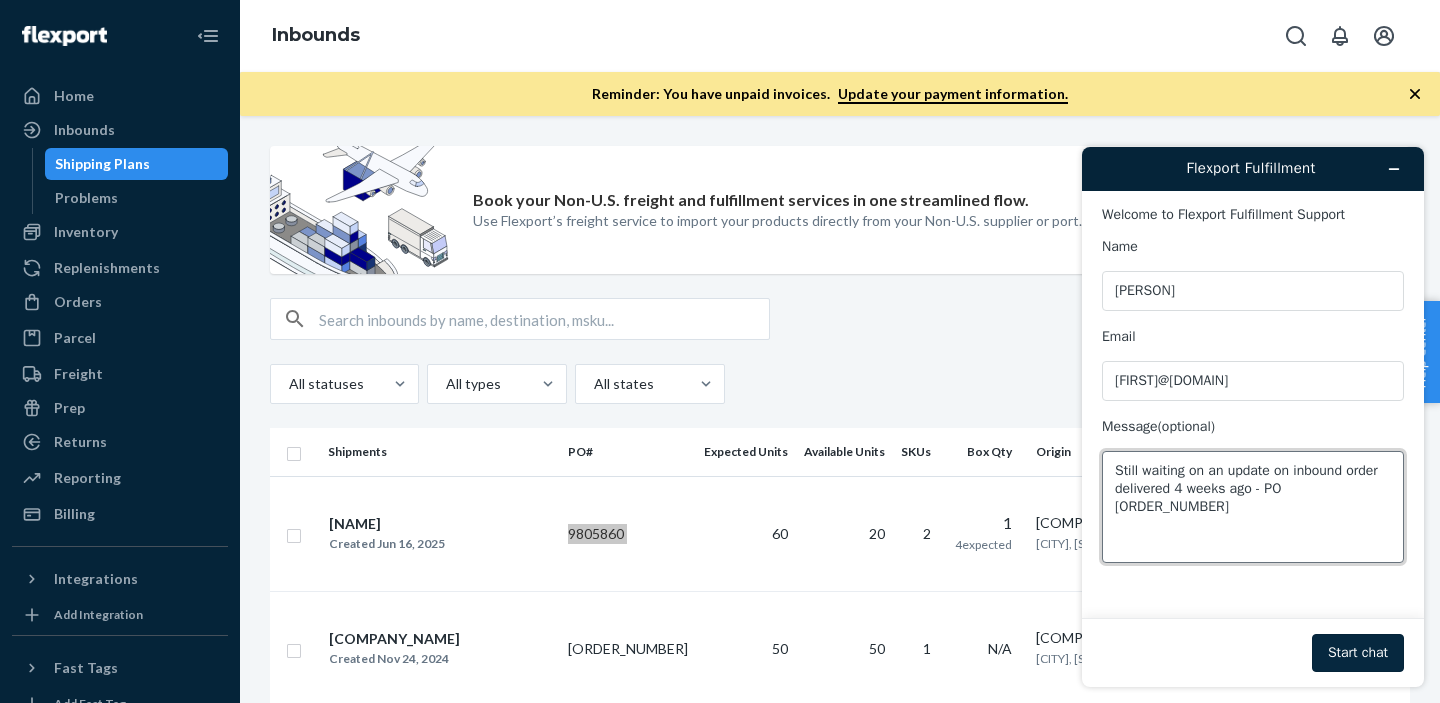 type on "Still waiting on an update on inbound order delivered 4 weeks ago - PO [ORDER_NUMBER]" 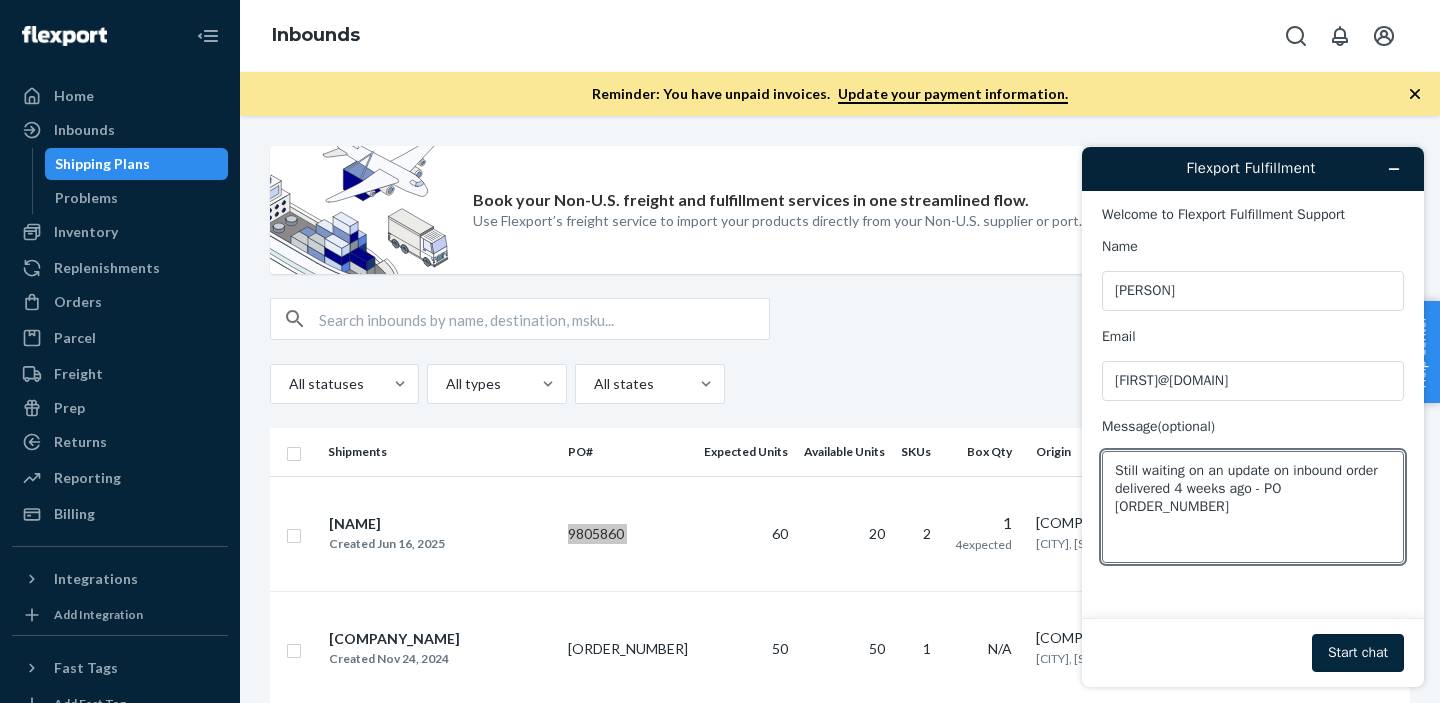 click on "Start chat" at bounding box center (1358, 653) 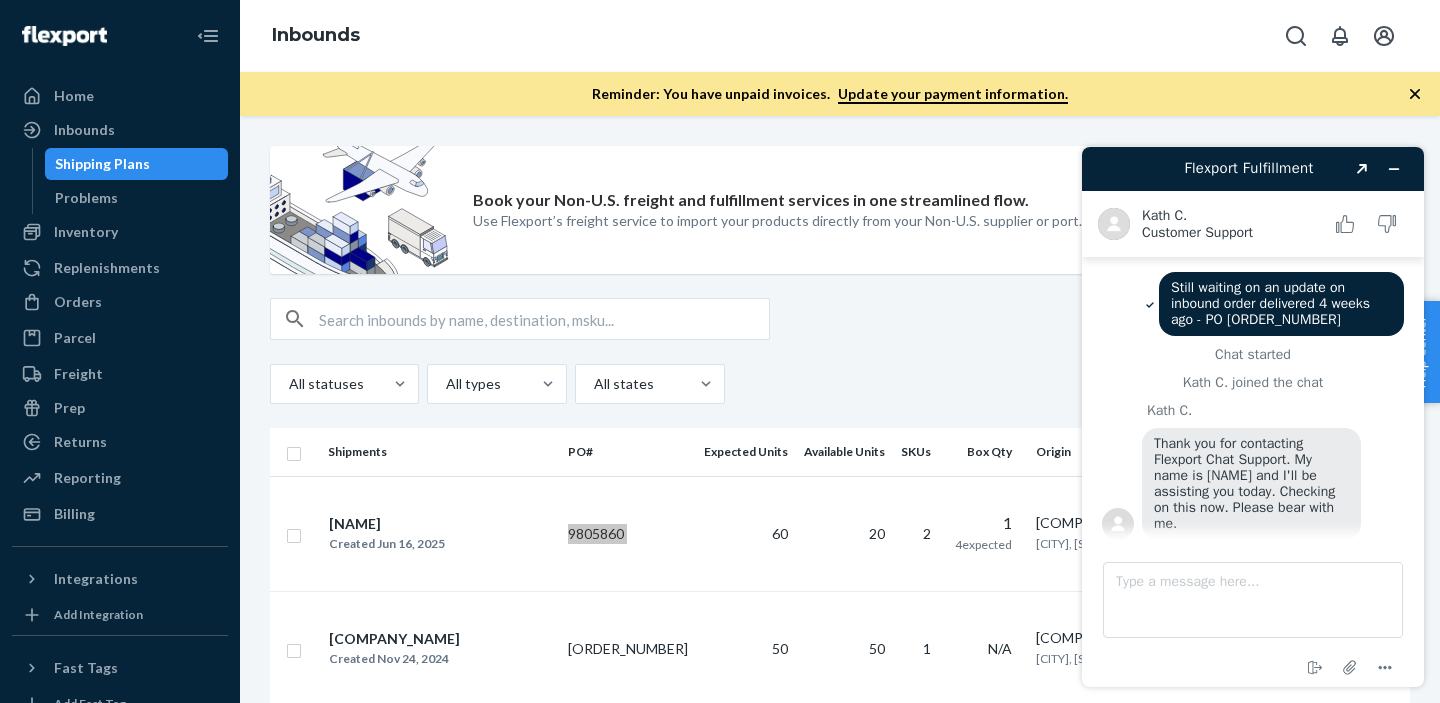 scroll, scrollTop: 8, scrollLeft: 0, axis: vertical 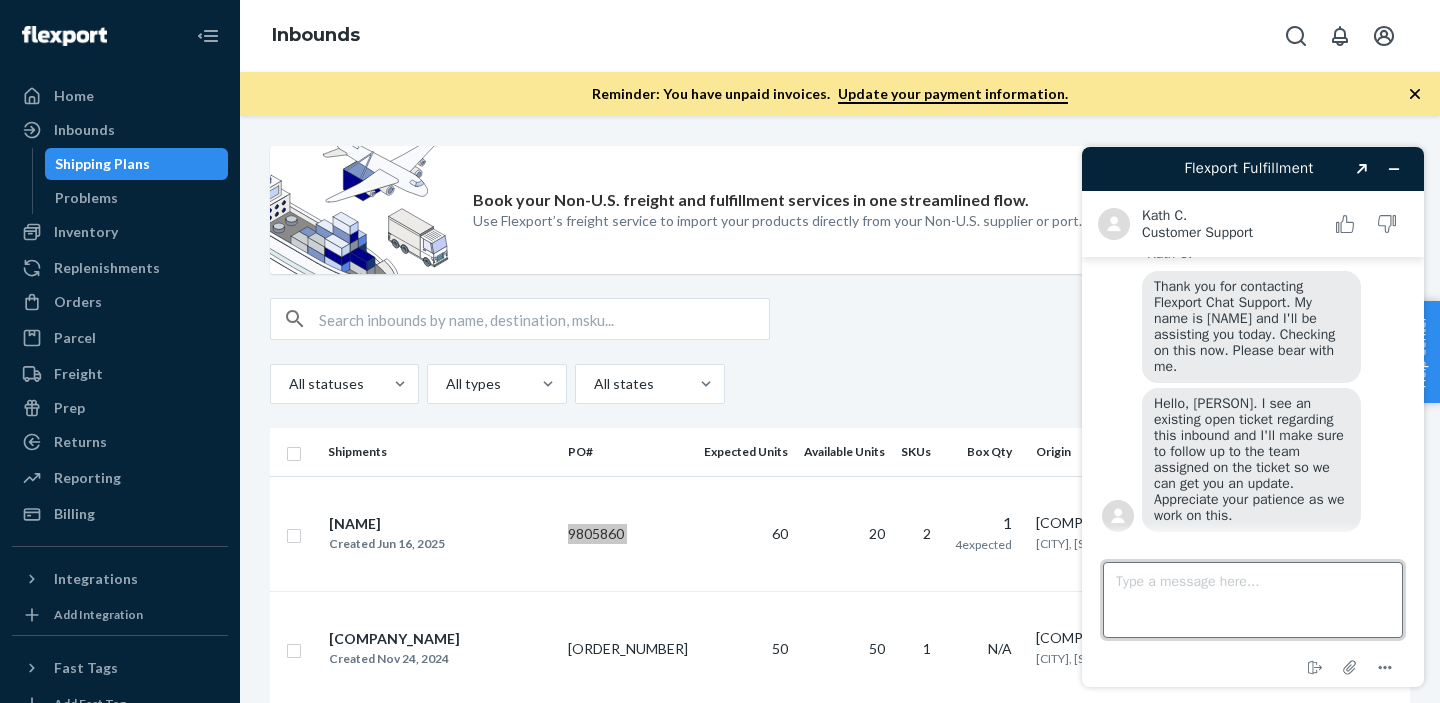 click on "Type a message here..." at bounding box center [1253, 600] 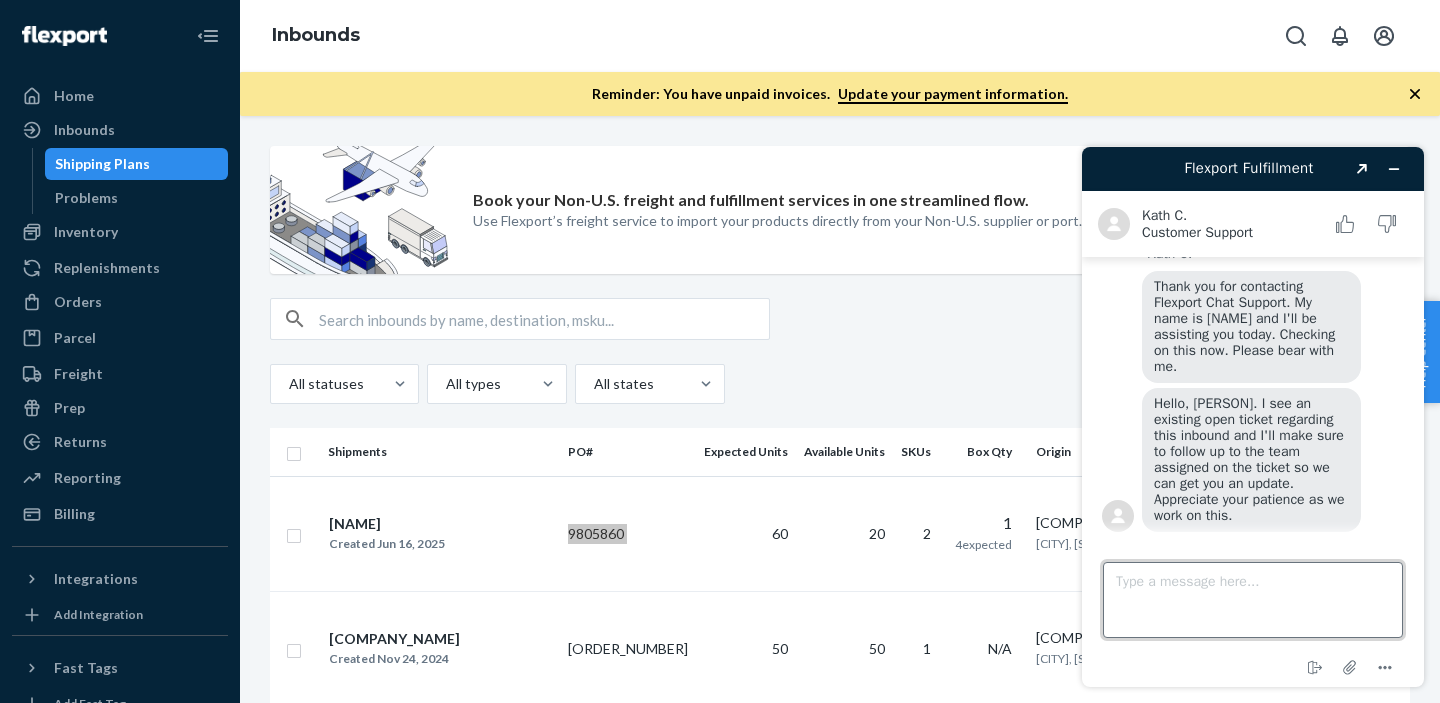 type on "i" 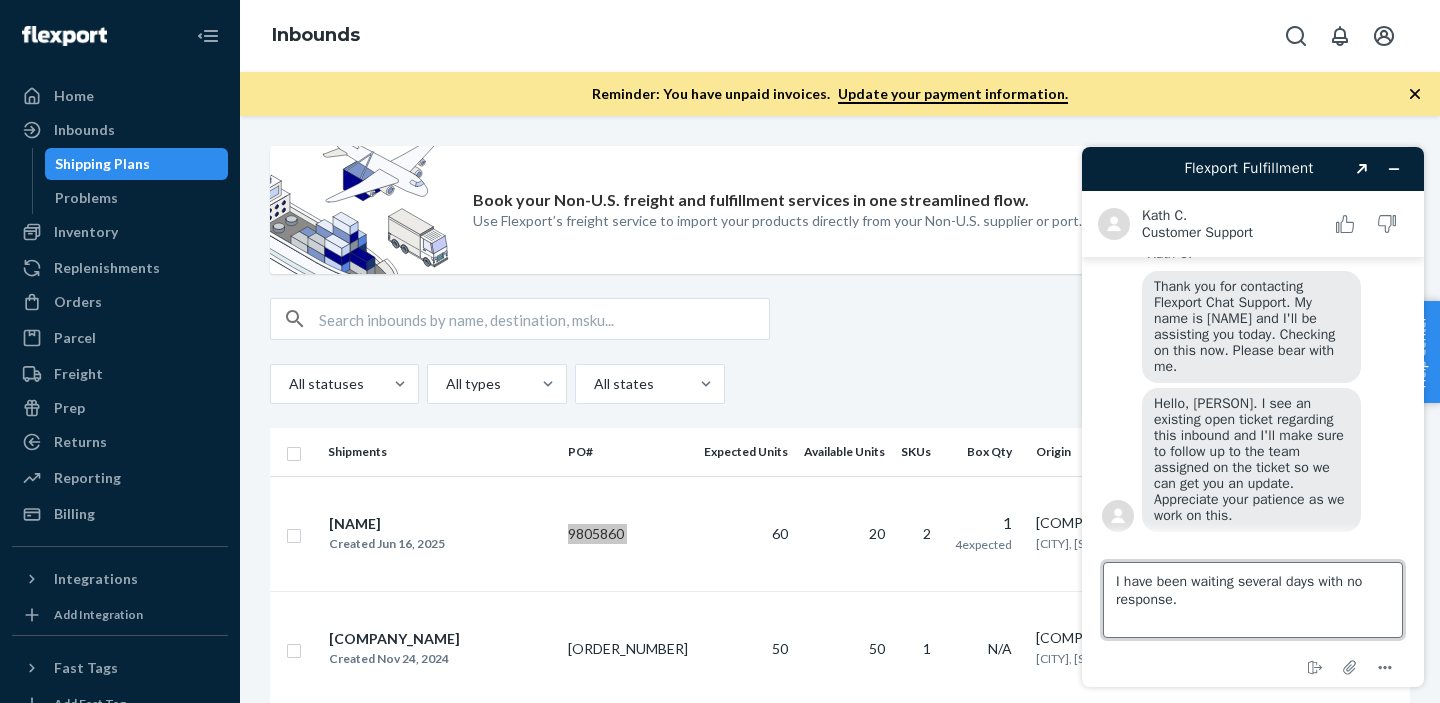 type on "I have been waiting several days with no response" 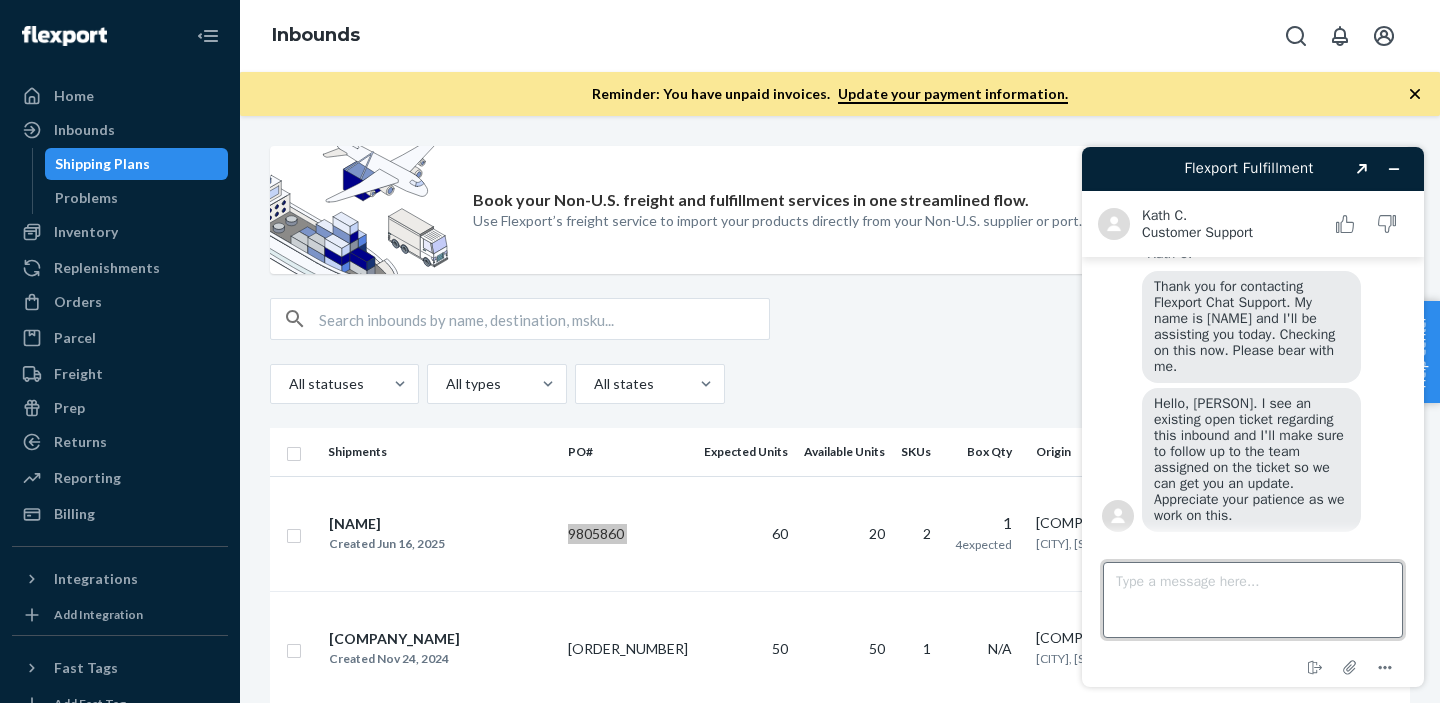 scroll, scrollTop: 215, scrollLeft: 0, axis: vertical 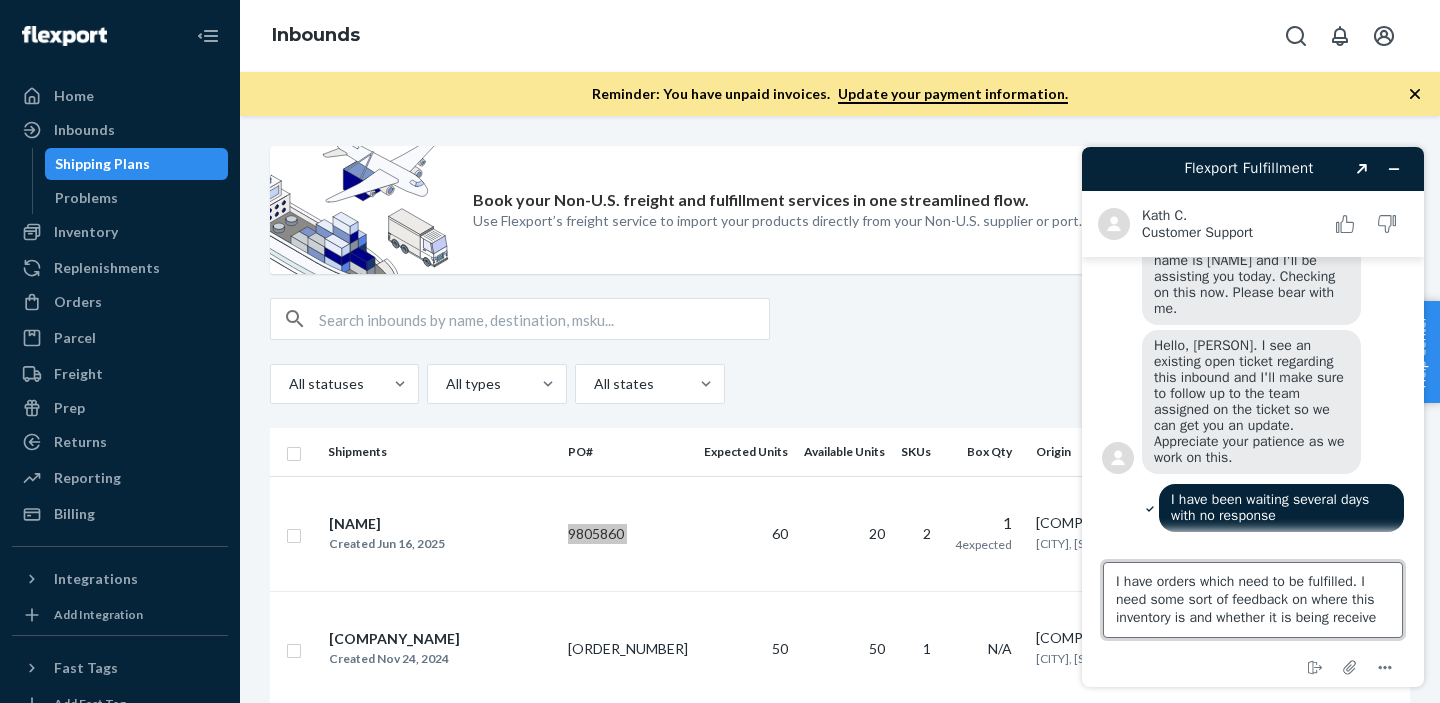 type on "I have orders which need to be fulfilled. I need some sort of feedback on where this inventory is and whether it is being received" 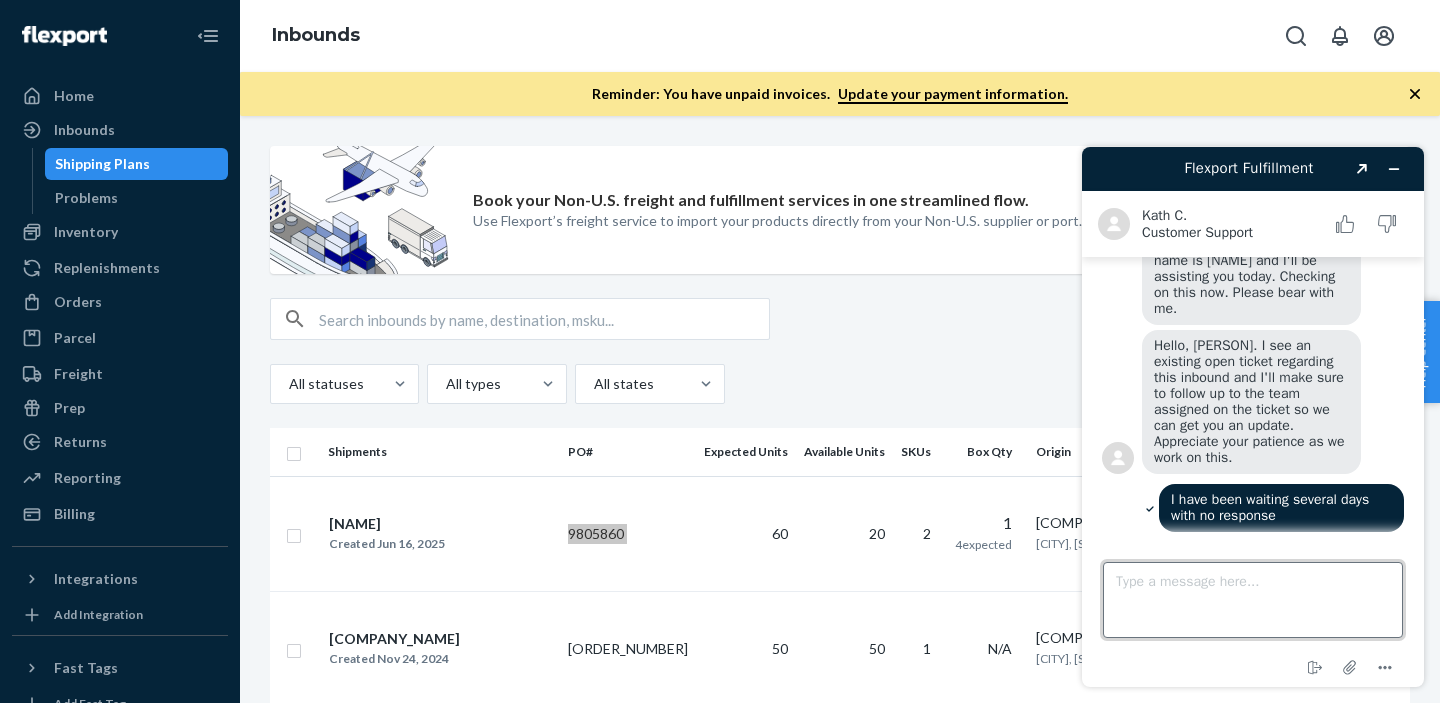 scroll, scrollTop: 0, scrollLeft: 0, axis: both 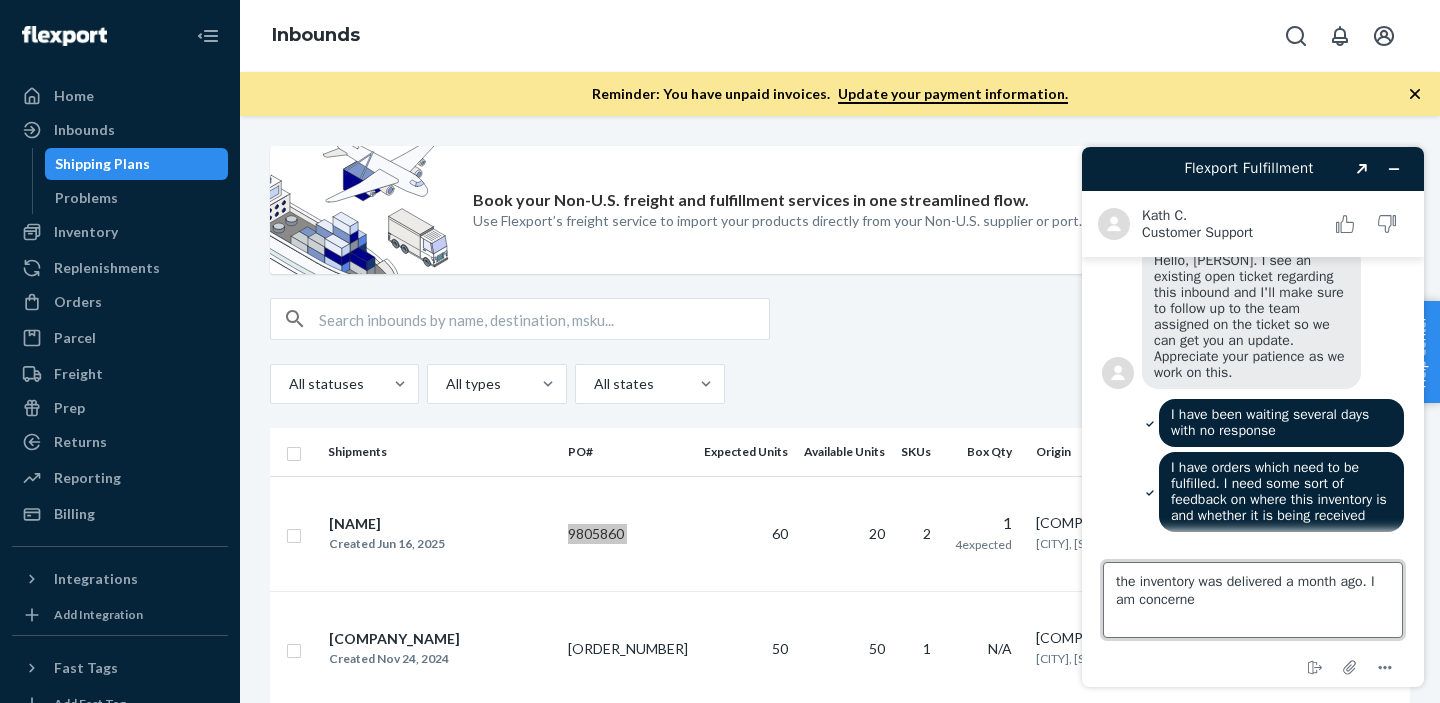 type on "the inventory was delivered a month ago. I am concerned" 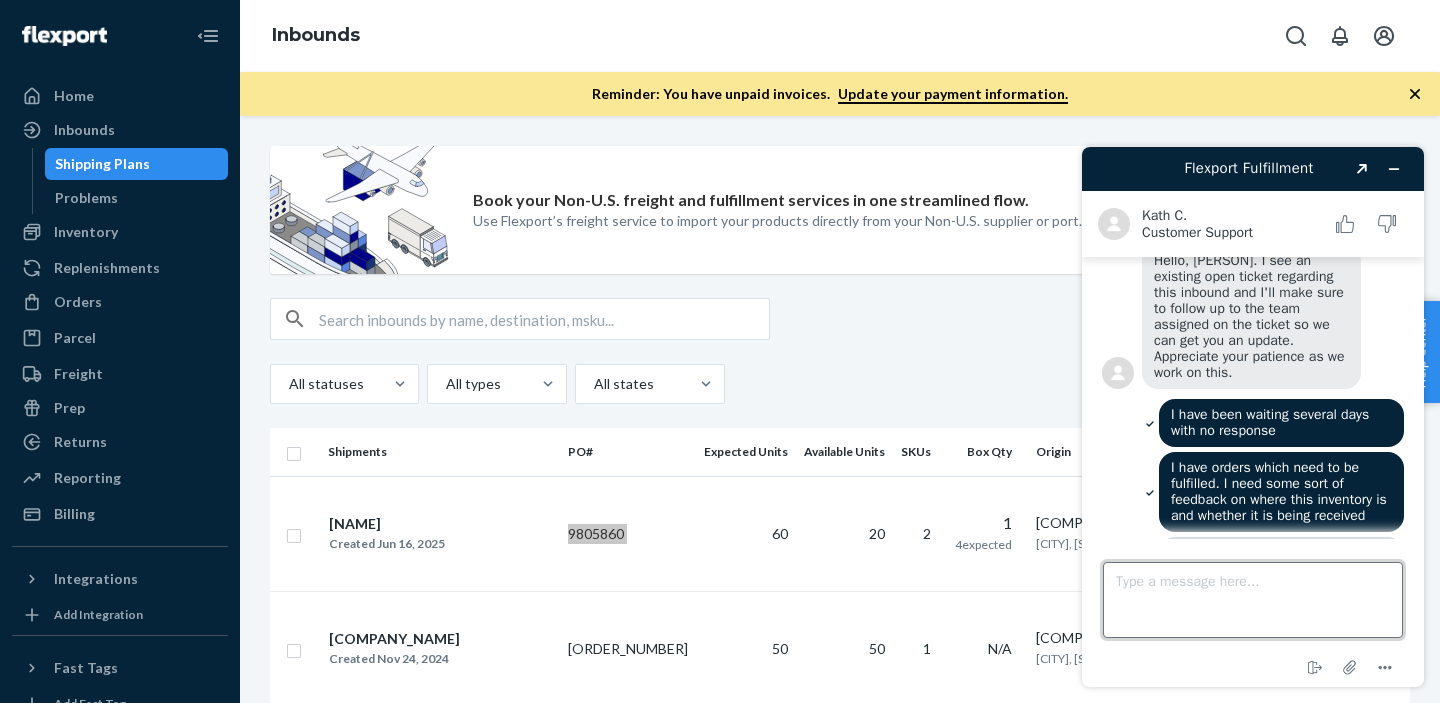 scroll, scrollTop: 353, scrollLeft: 0, axis: vertical 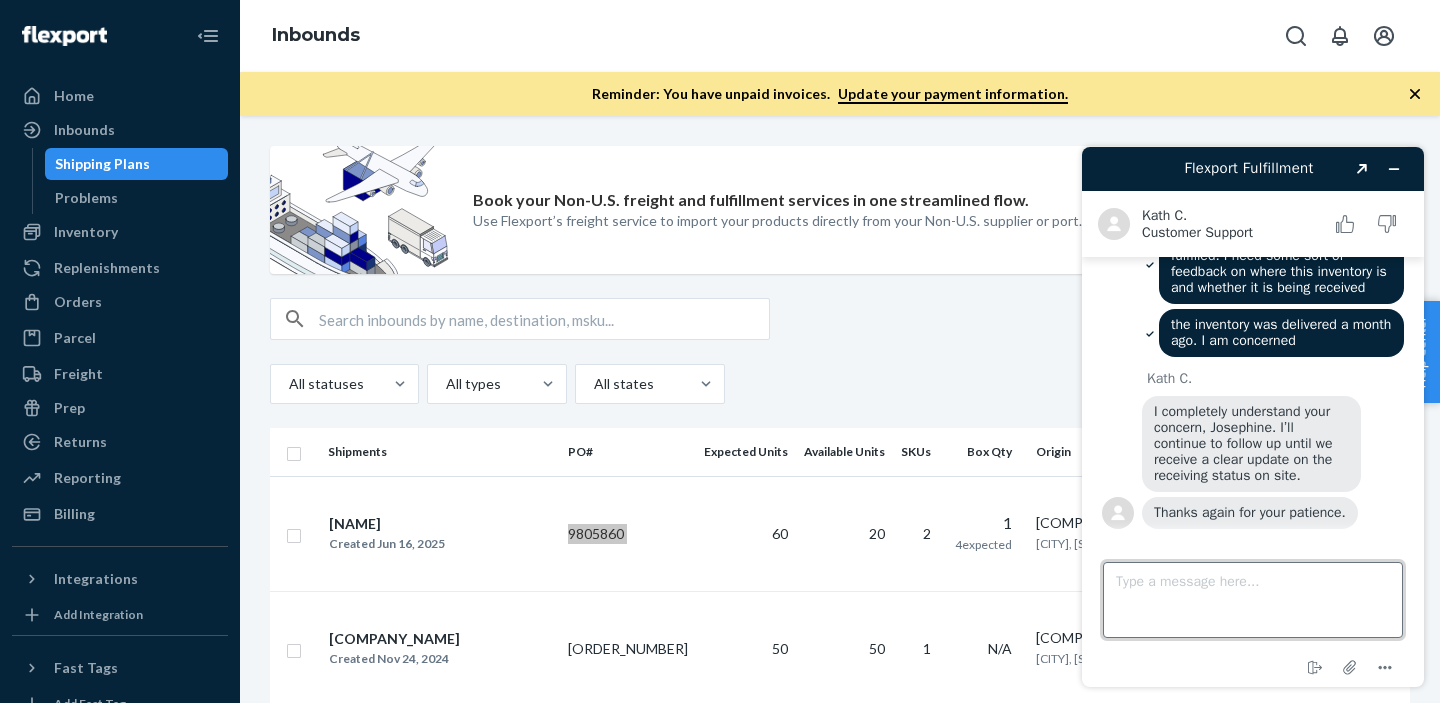 click on "Type a message here..." at bounding box center (1253, 600) 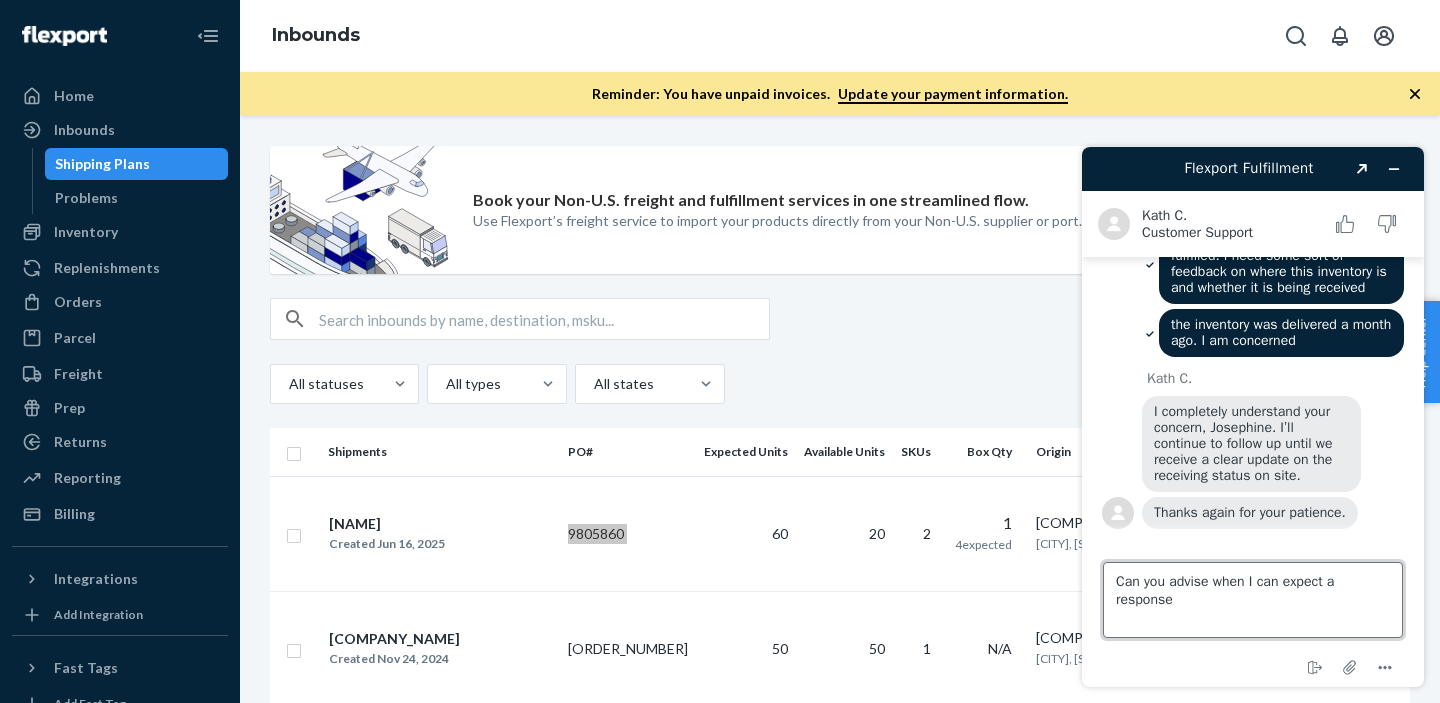 type on "Can you advise when I can expect a response?" 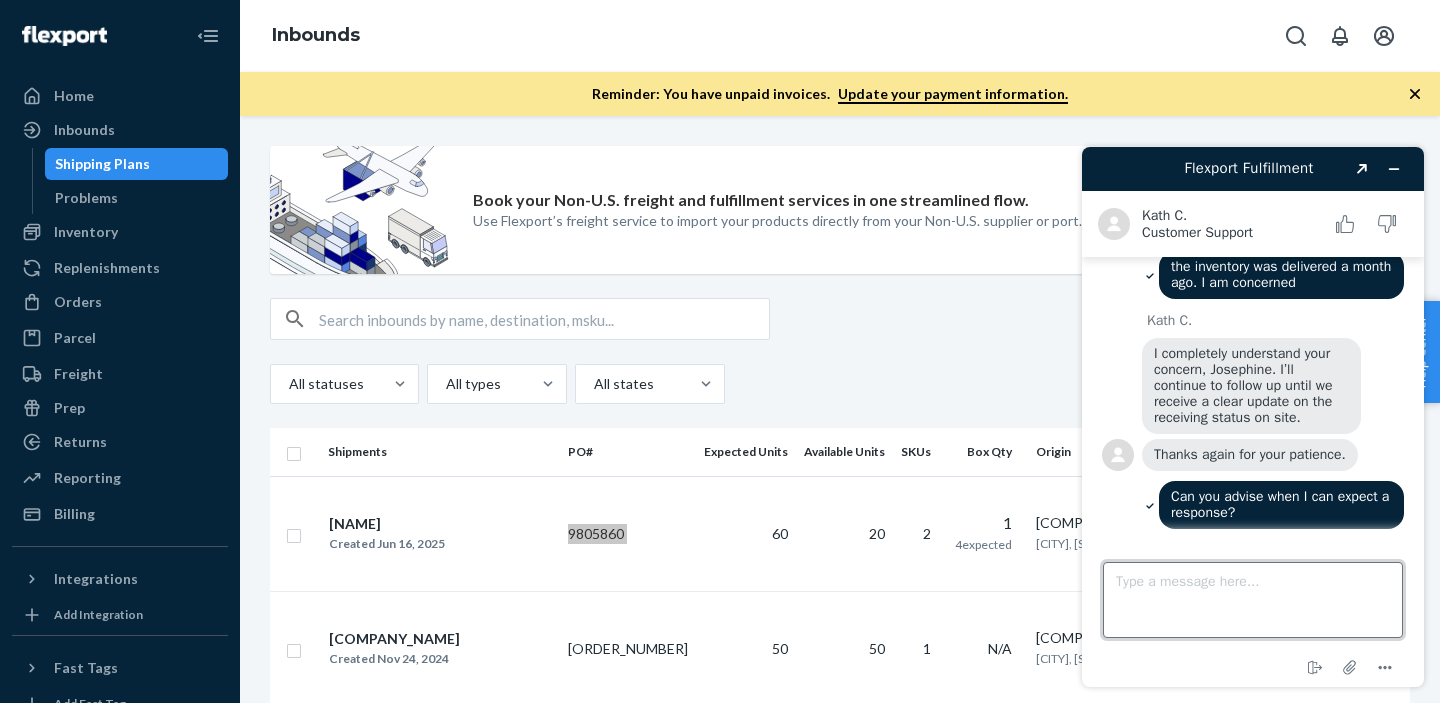 scroll, scrollTop: 598, scrollLeft: 0, axis: vertical 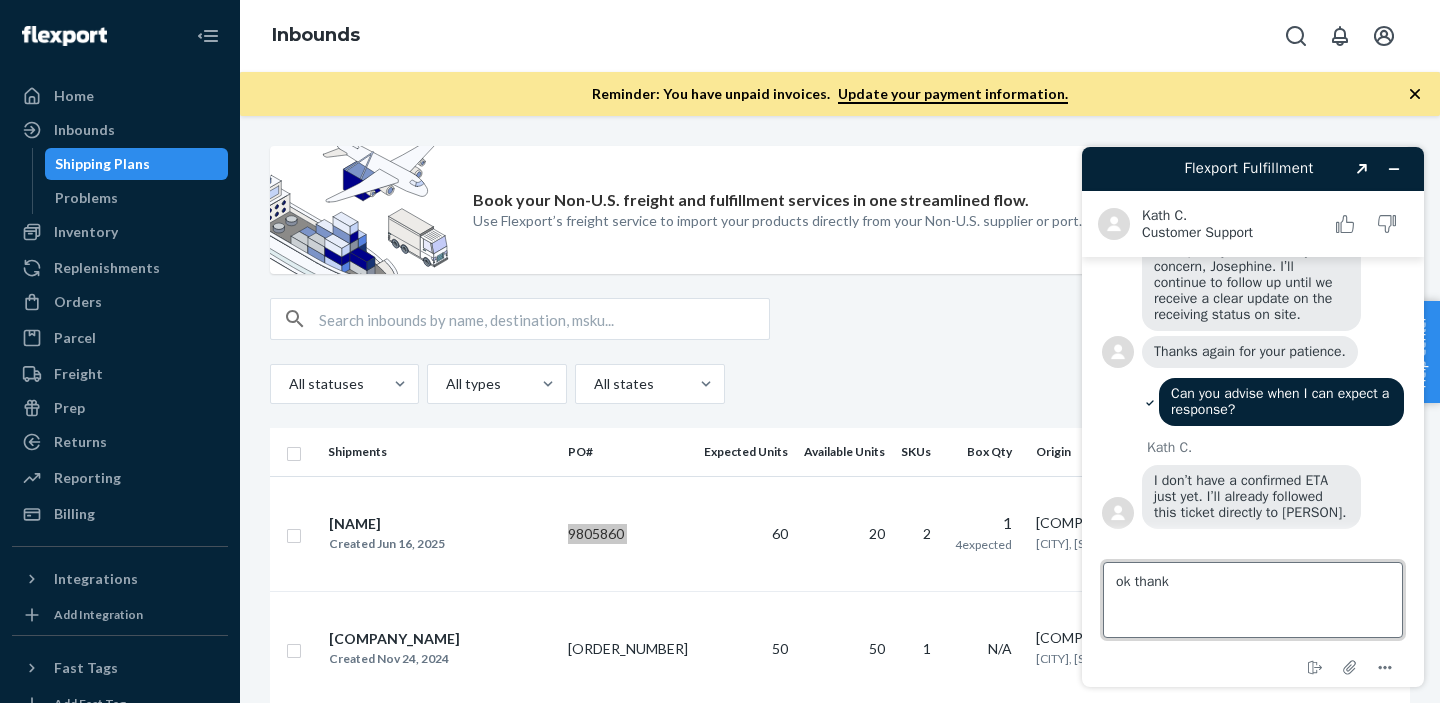 type on "ok thanks" 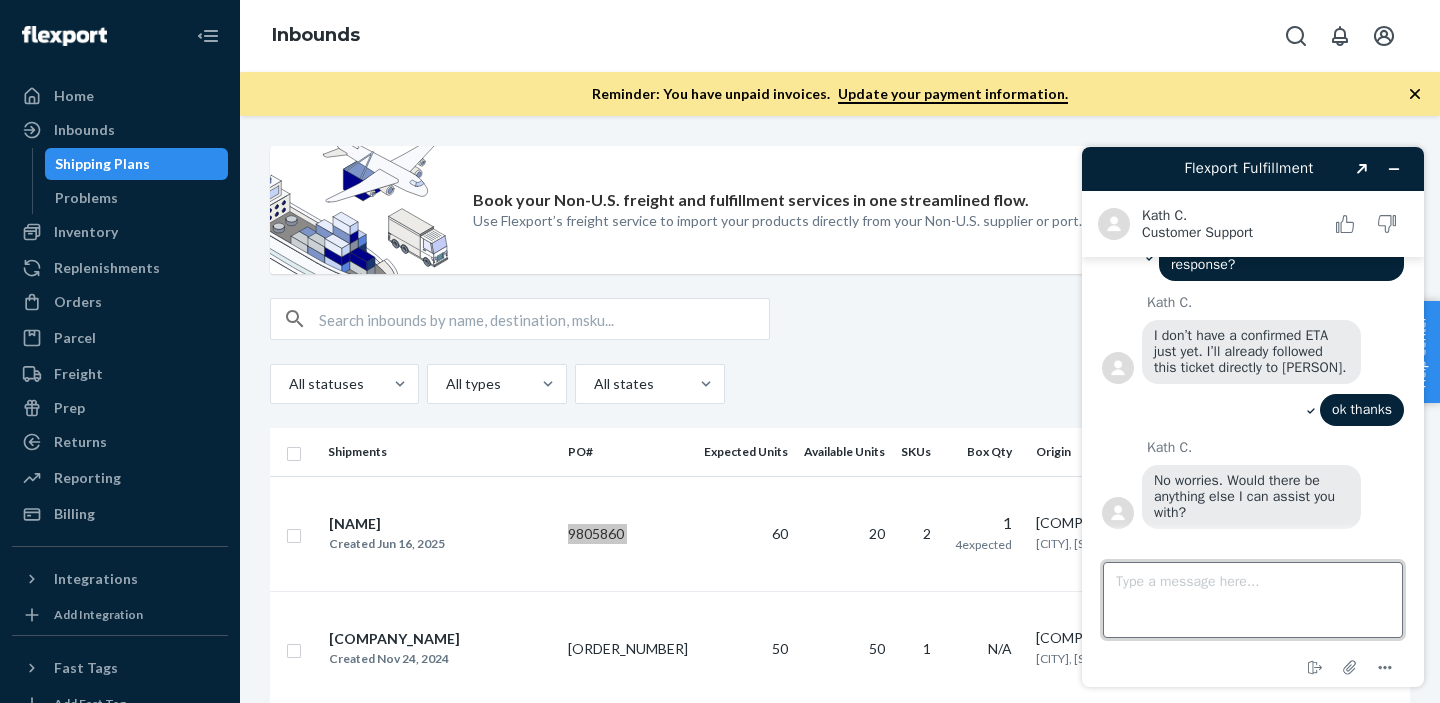 scroll, scrollTop: 844, scrollLeft: 0, axis: vertical 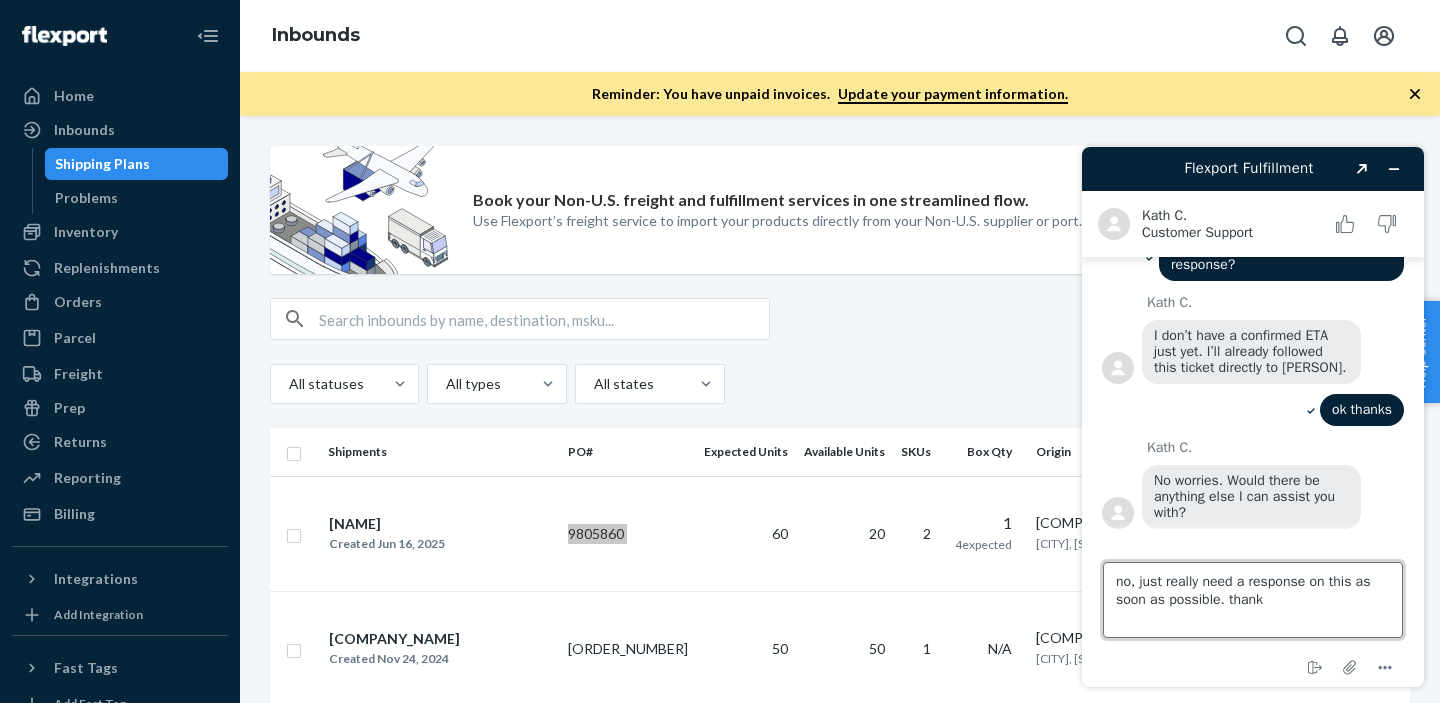 type on "no, just really need a response on this as soon as possible. thanks" 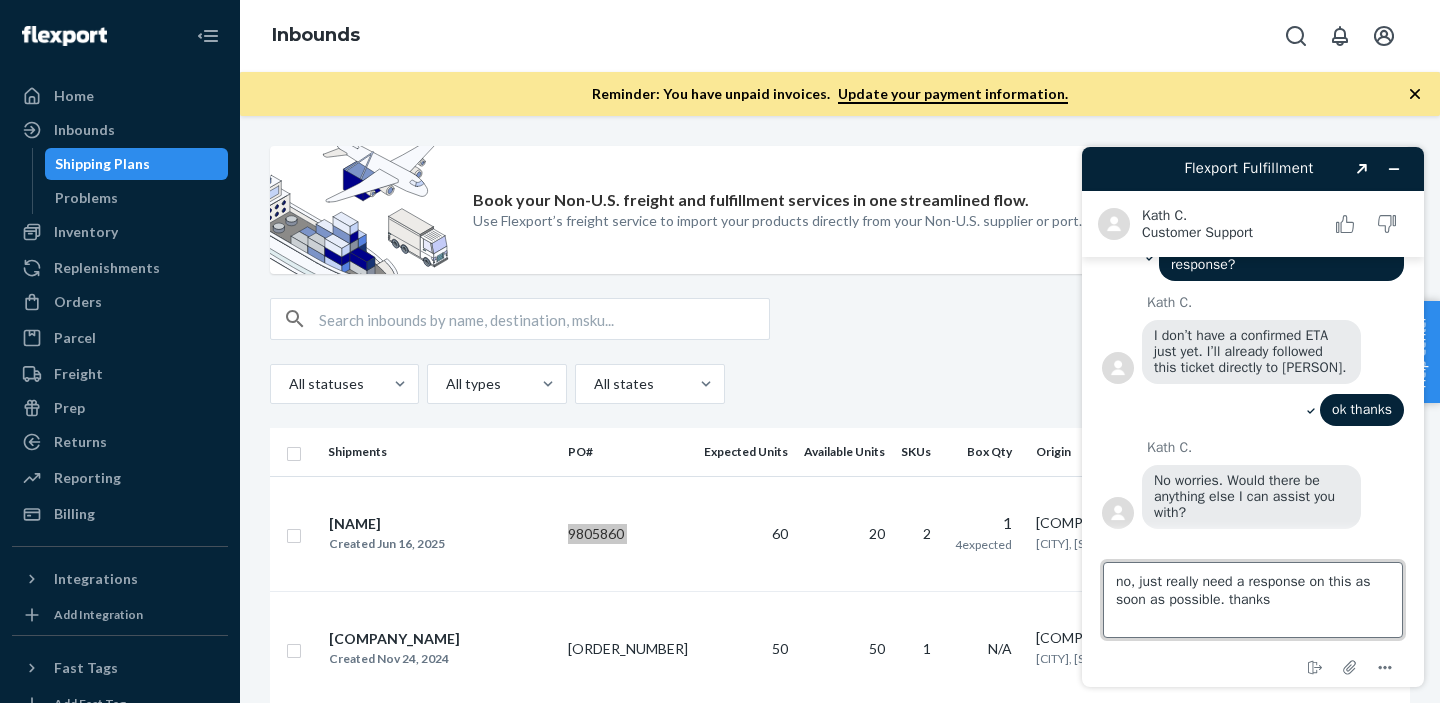 type 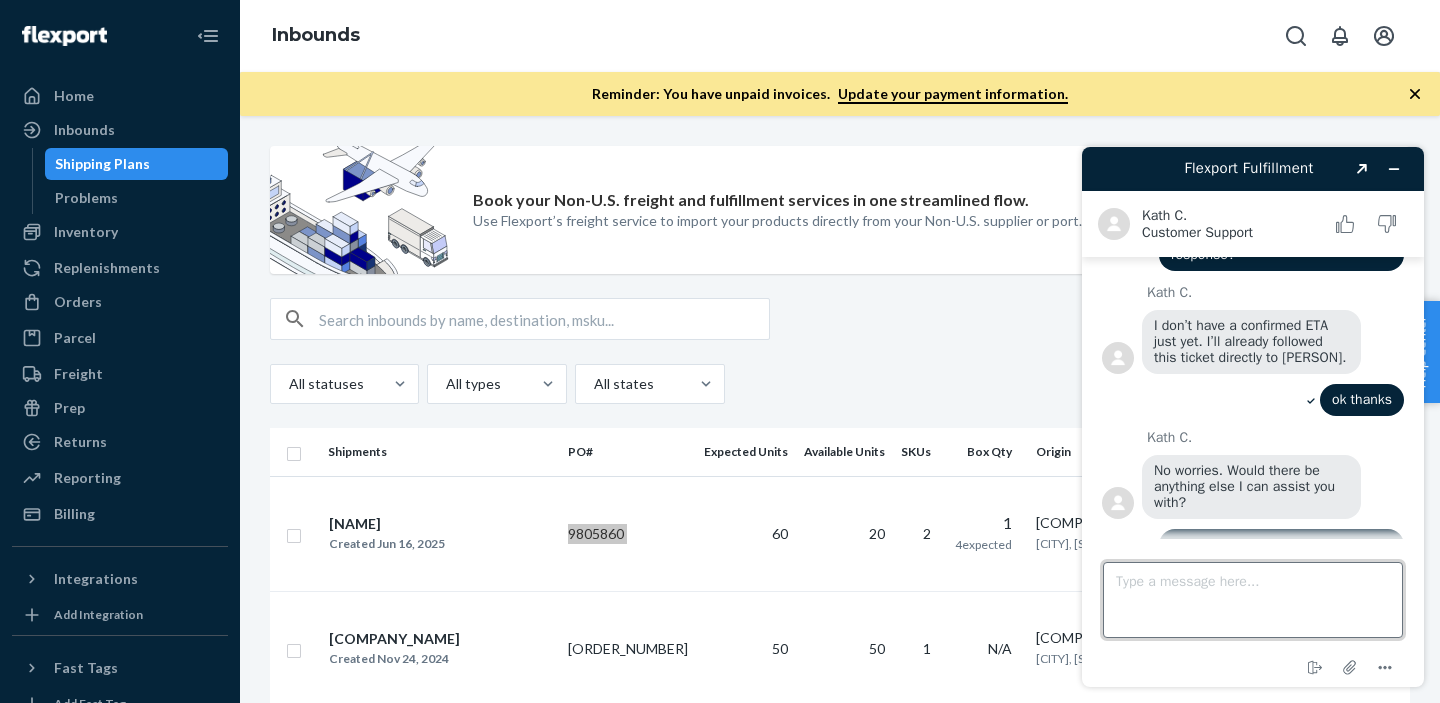 scroll, scrollTop: 902, scrollLeft: 0, axis: vertical 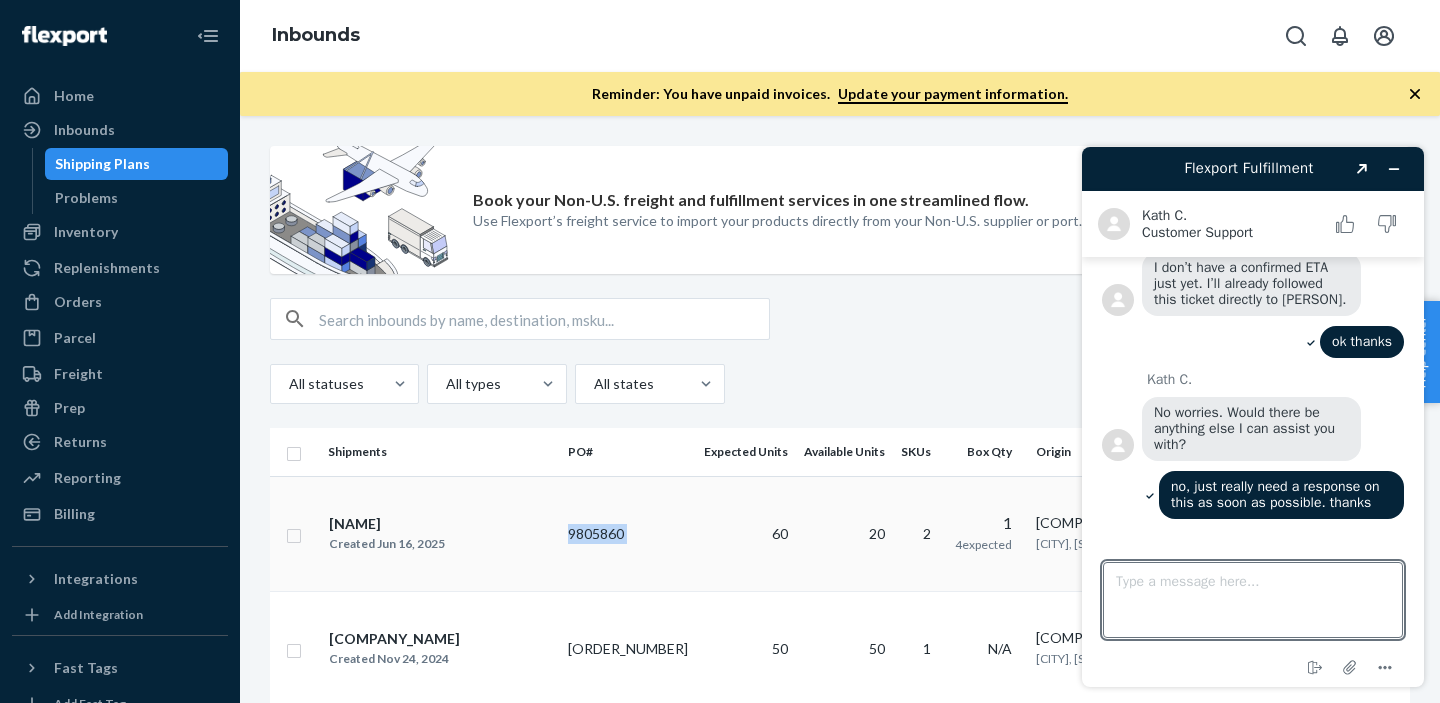 click on "Calmly Long Reindeer Created Jun 16, 2025" at bounding box center (440, 533) 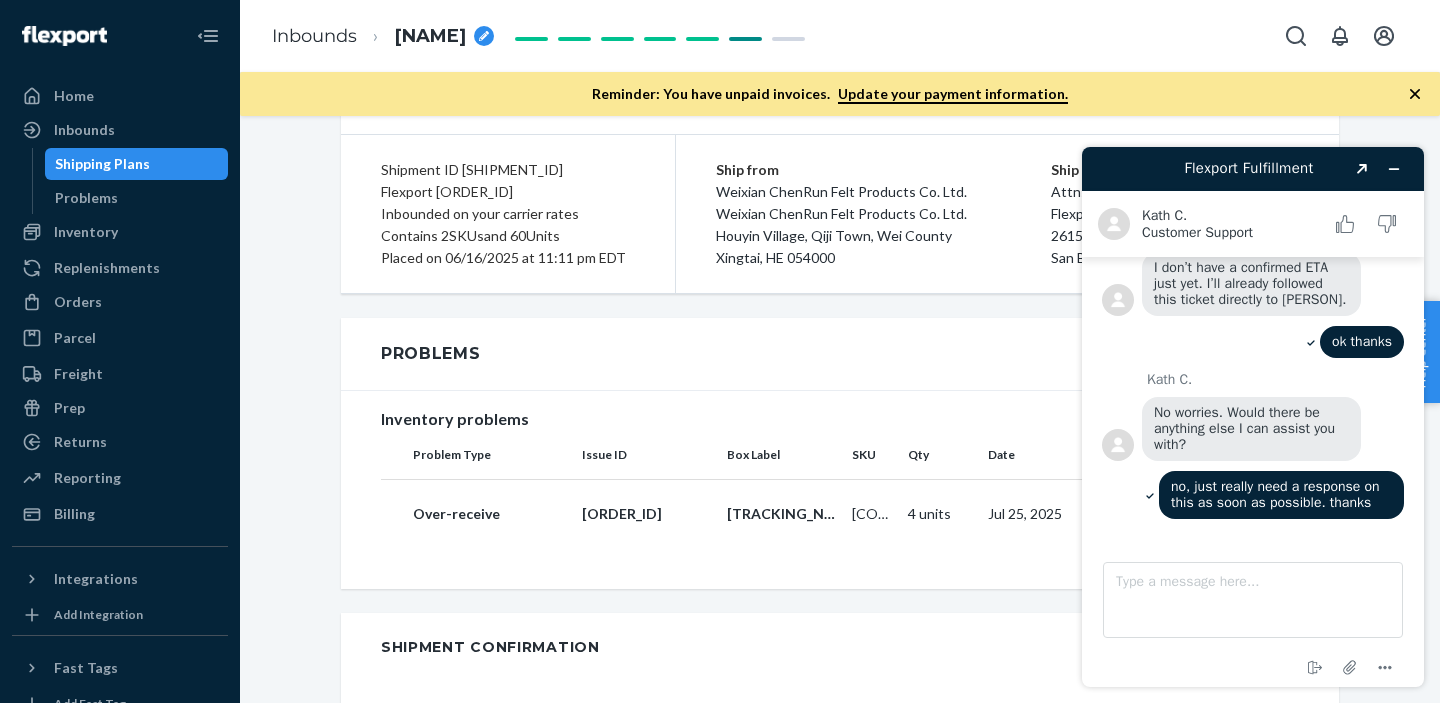 scroll, scrollTop: 324, scrollLeft: 0, axis: vertical 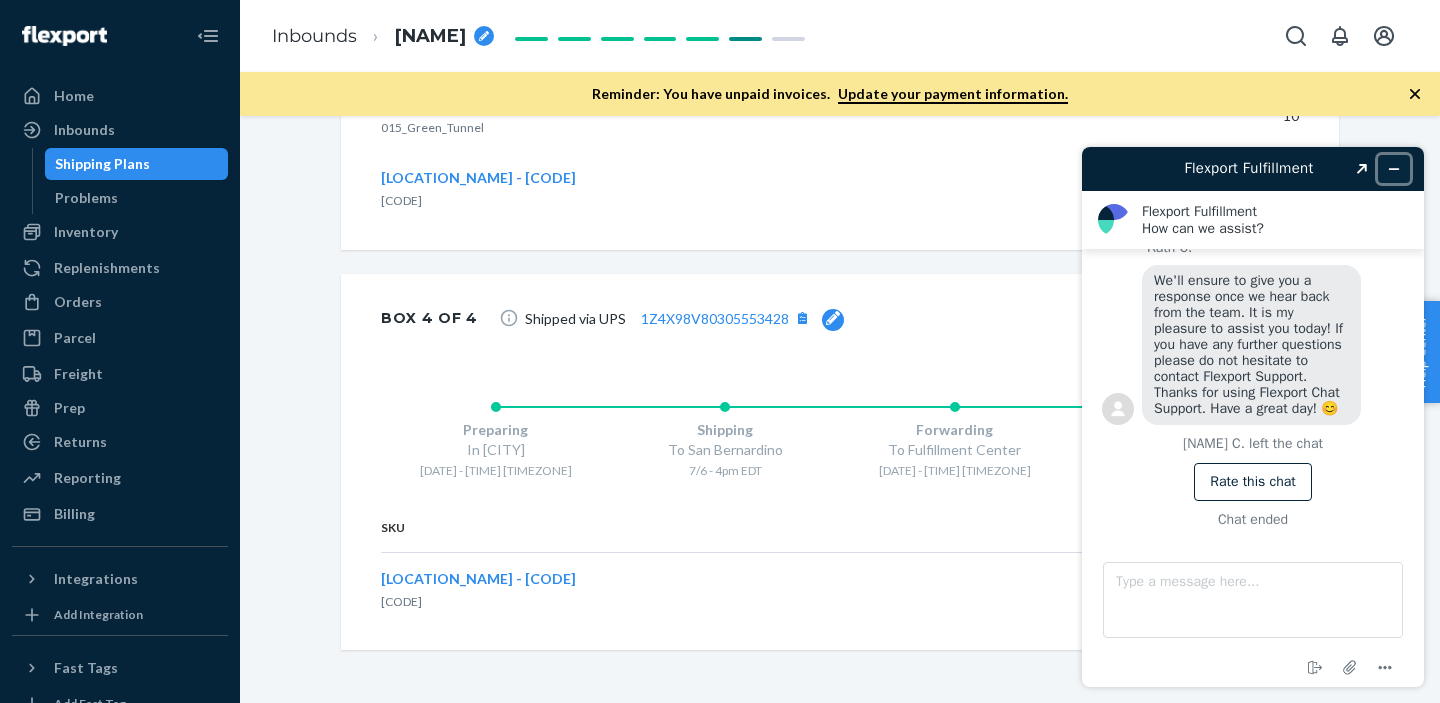 click at bounding box center [1394, 169] 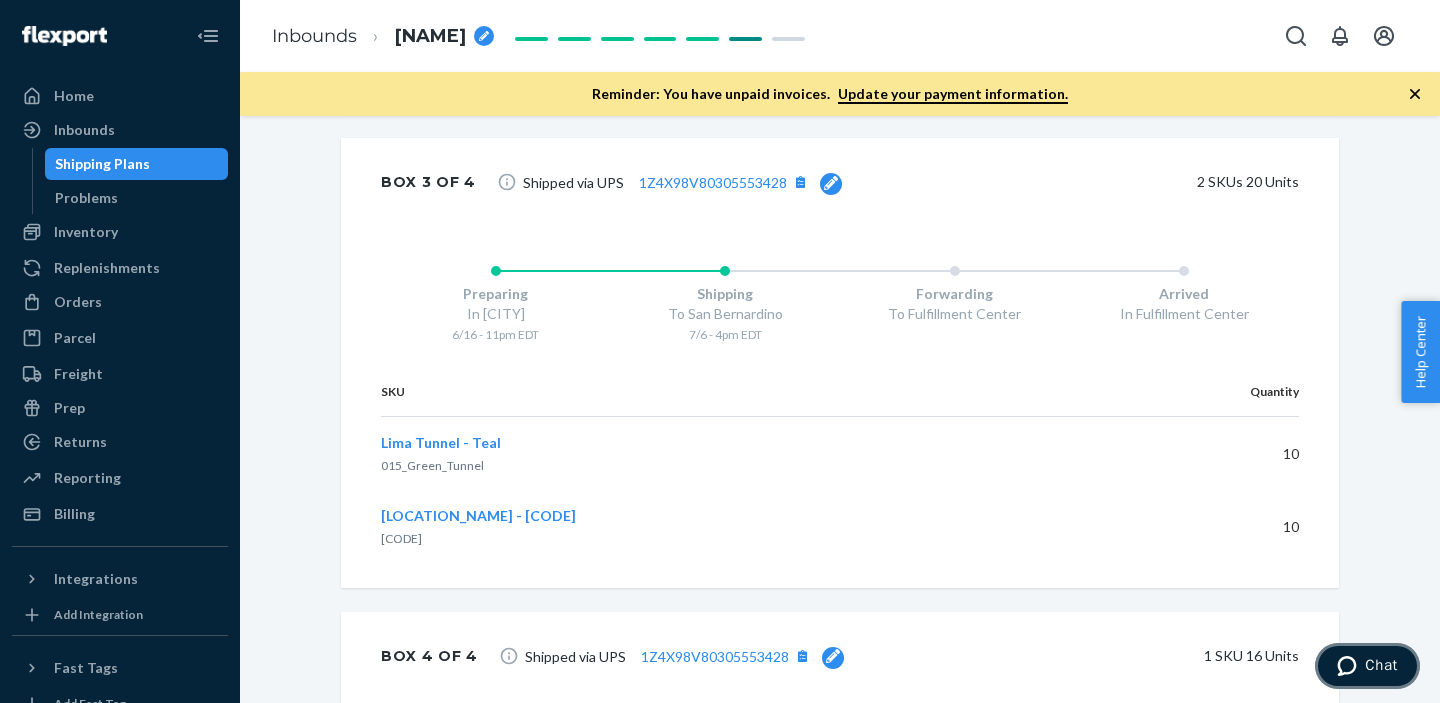scroll, scrollTop: 1964, scrollLeft: 0, axis: vertical 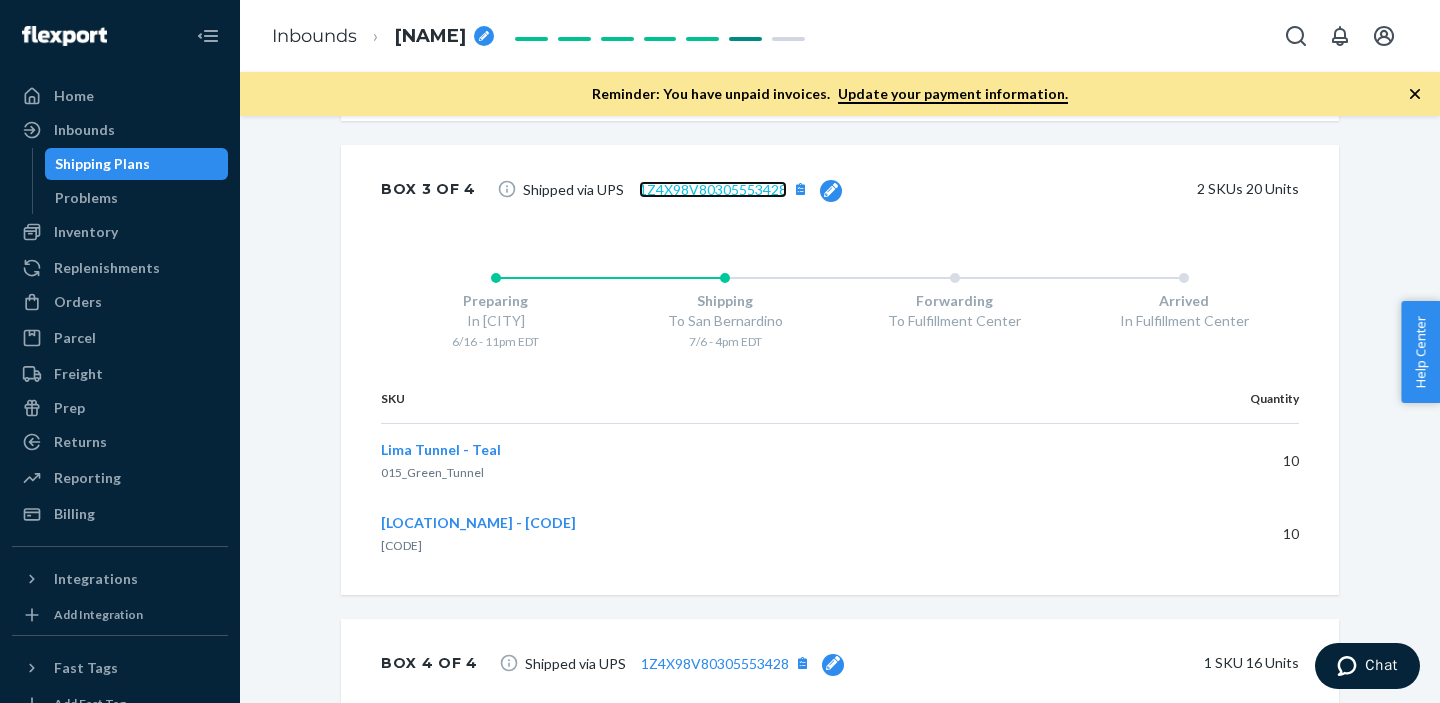 click on "1Z4X98V80305553428" at bounding box center (713, 189) 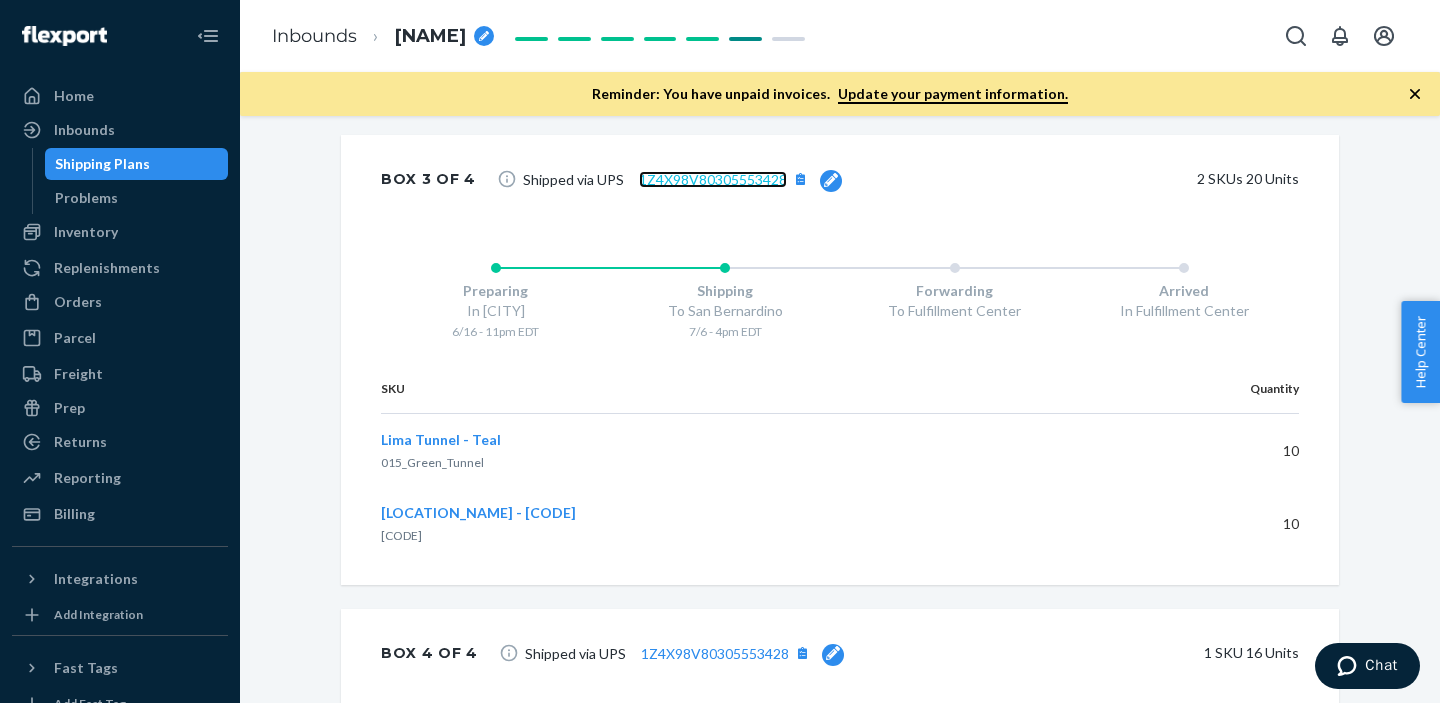 scroll, scrollTop: 1972, scrollLeft: 0, axis: vertical 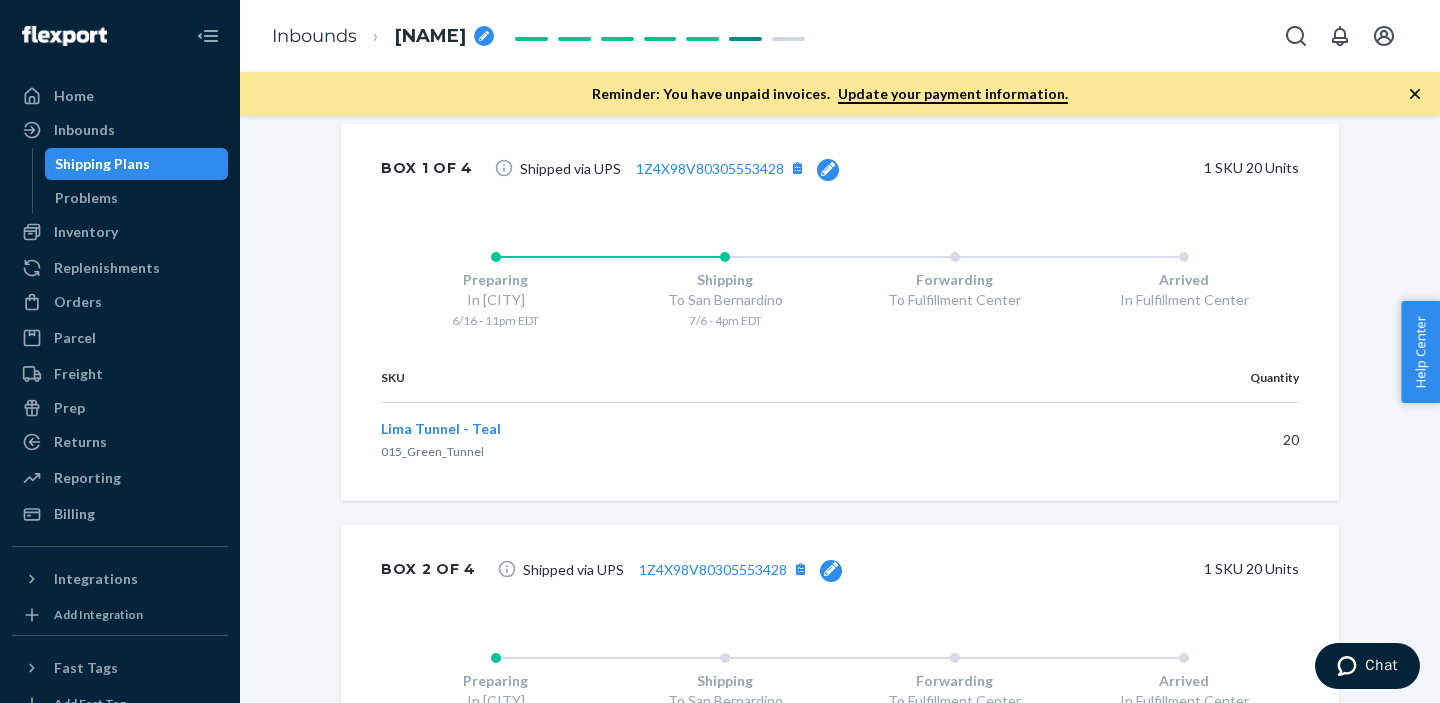 click at bounding box center (828, 170) 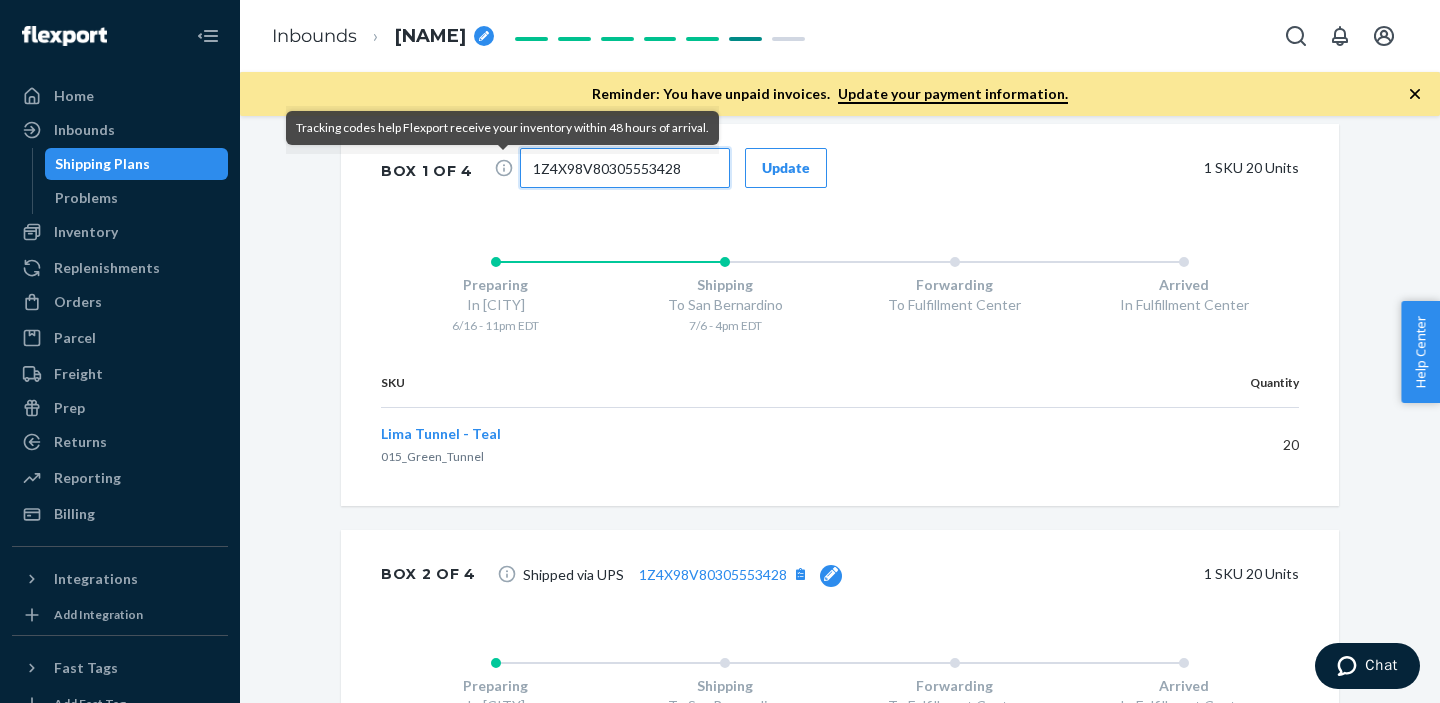 drag, startPoint x: 716, startPoint y: 167, endPoint x: 437, endPoint y: 168, distance: 279.0018 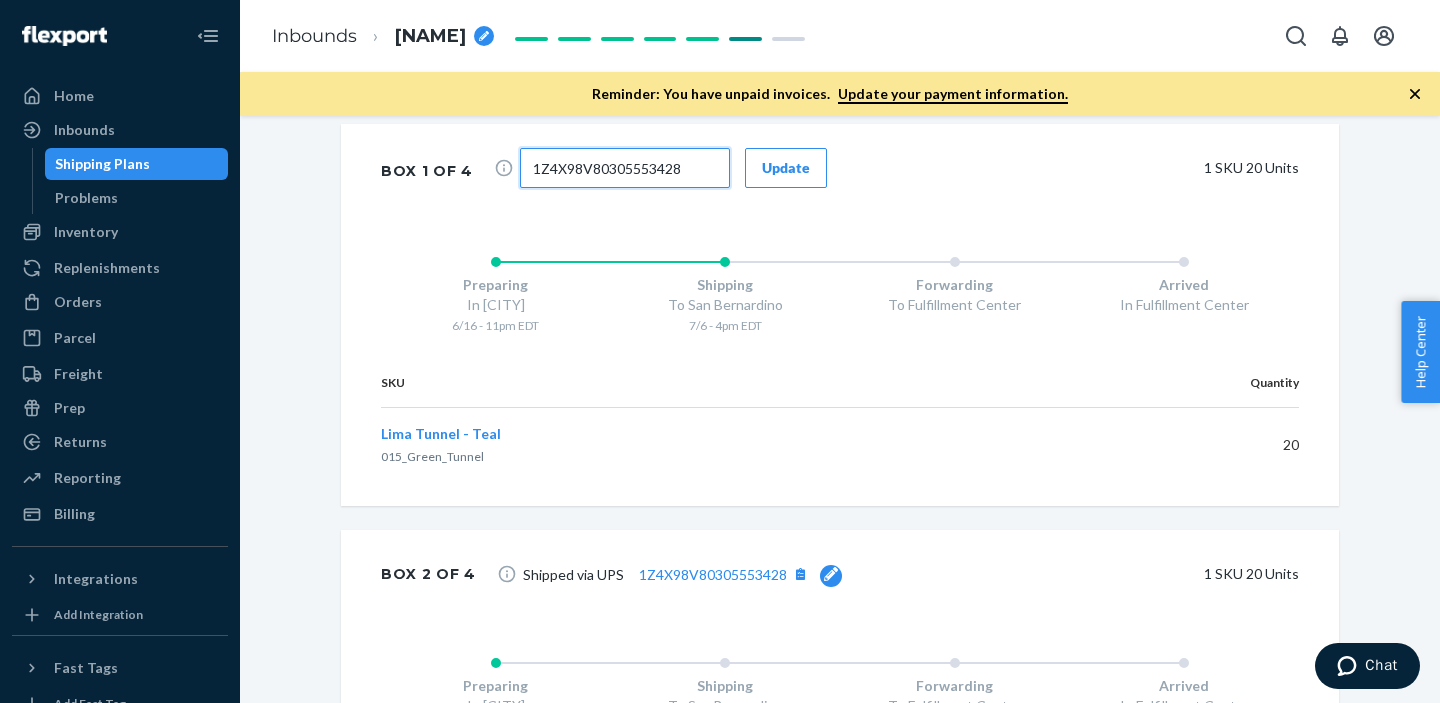 paste on "Delivered" 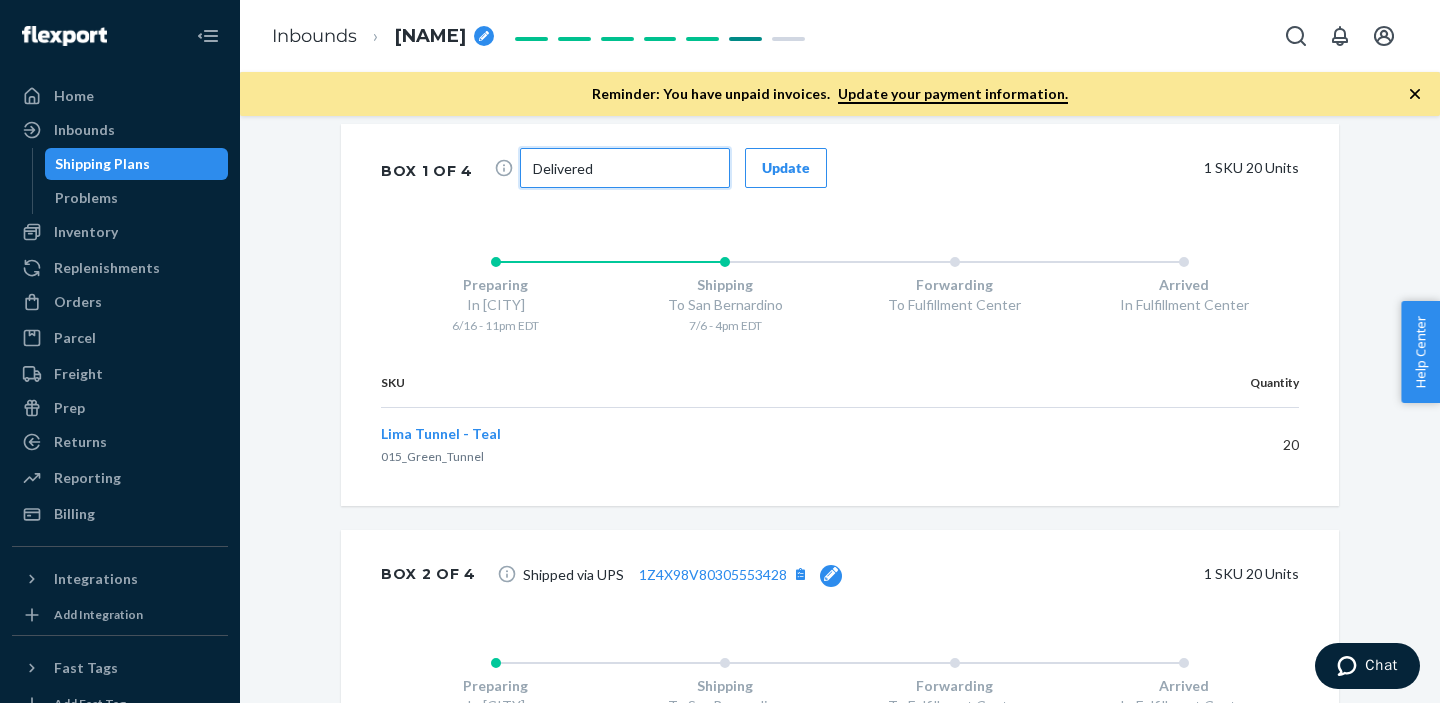 drag, startPoint x: 578, startPoint y: 163, endPoint x: 475, endPoint y: 163, distance: 103 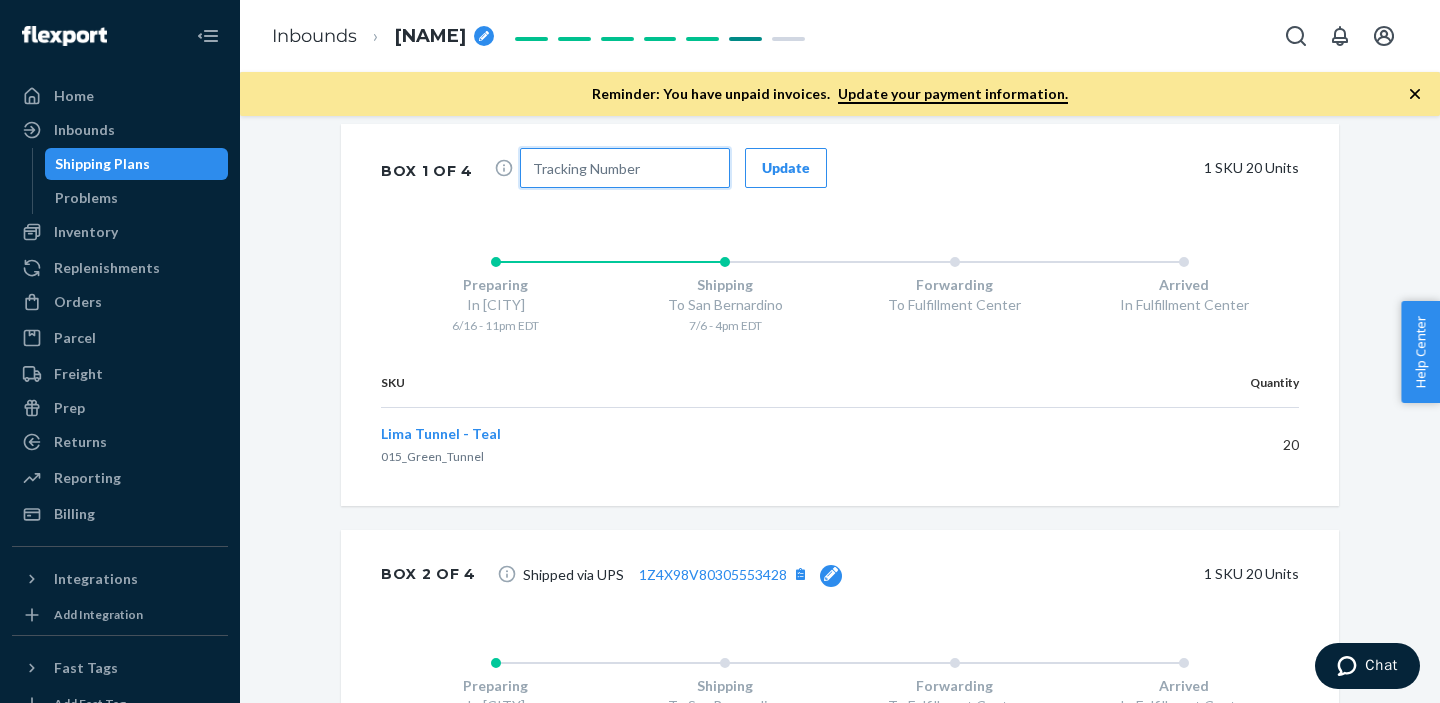 paste on "[TRACKING]" 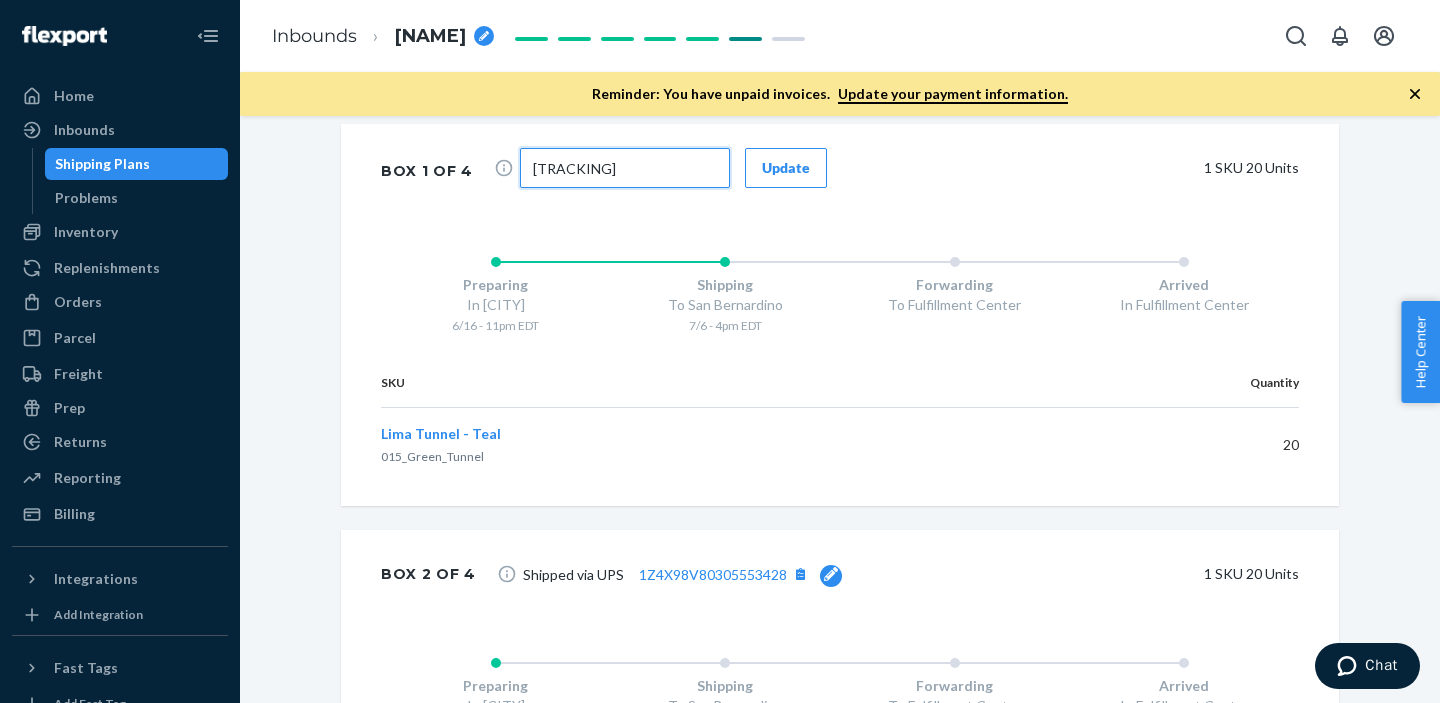 type on "[TRACKING]" 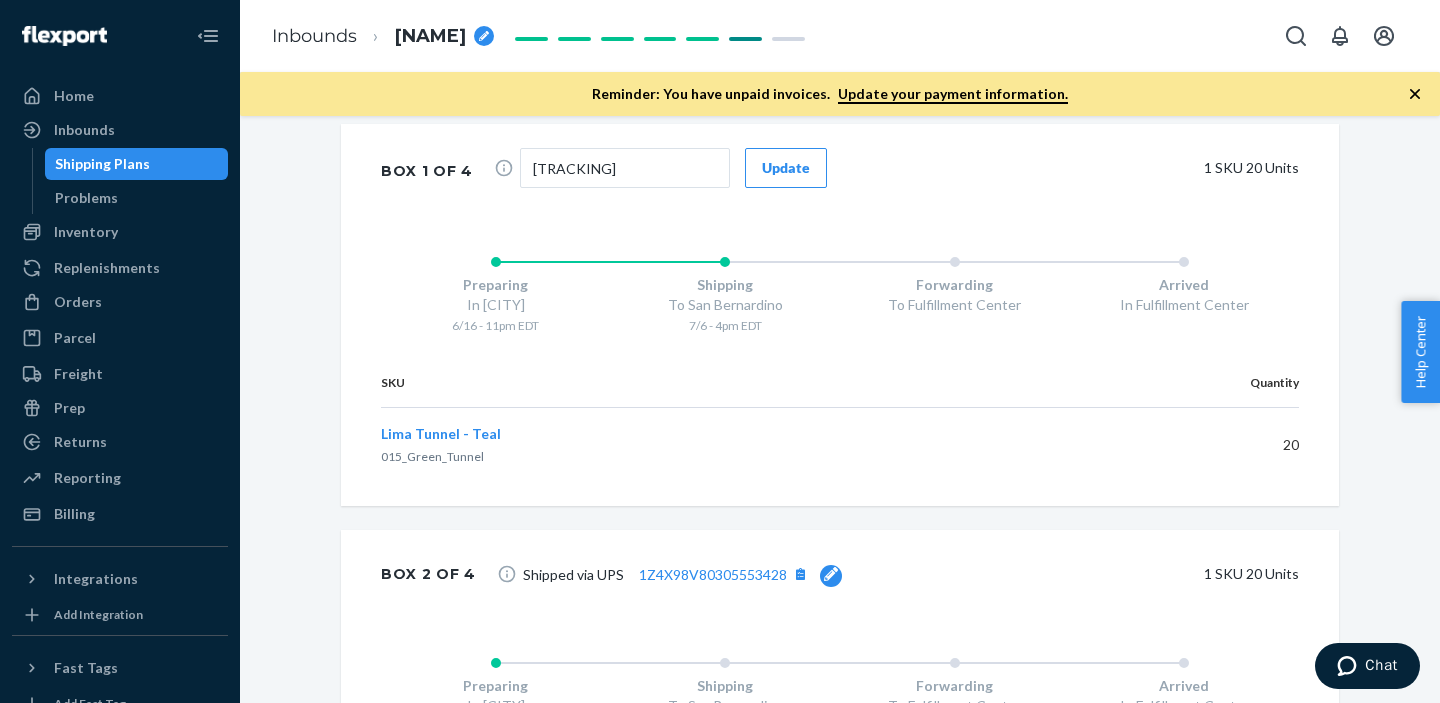 click on "Update" at bounding box center [786, 168] 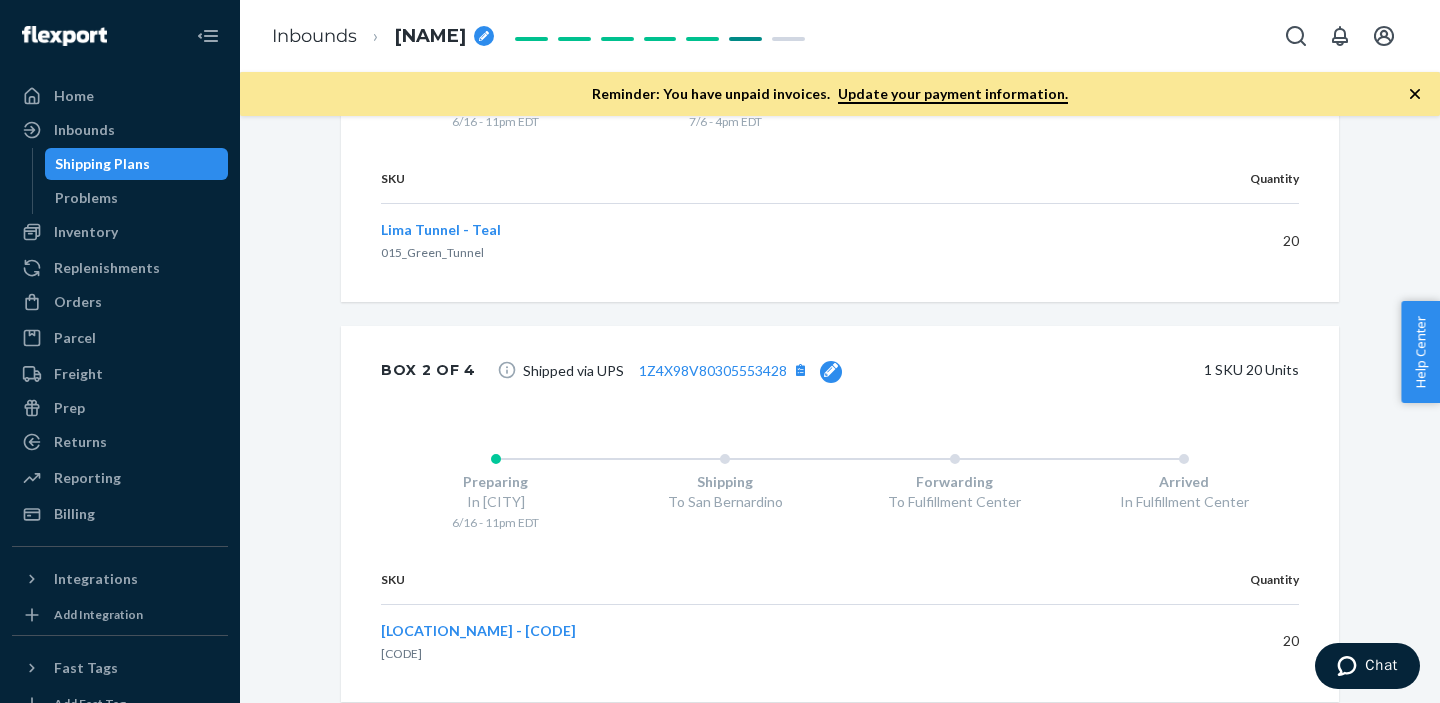 scroll, scrollTop: 1386, scrollLeft: 0, axis: vertical 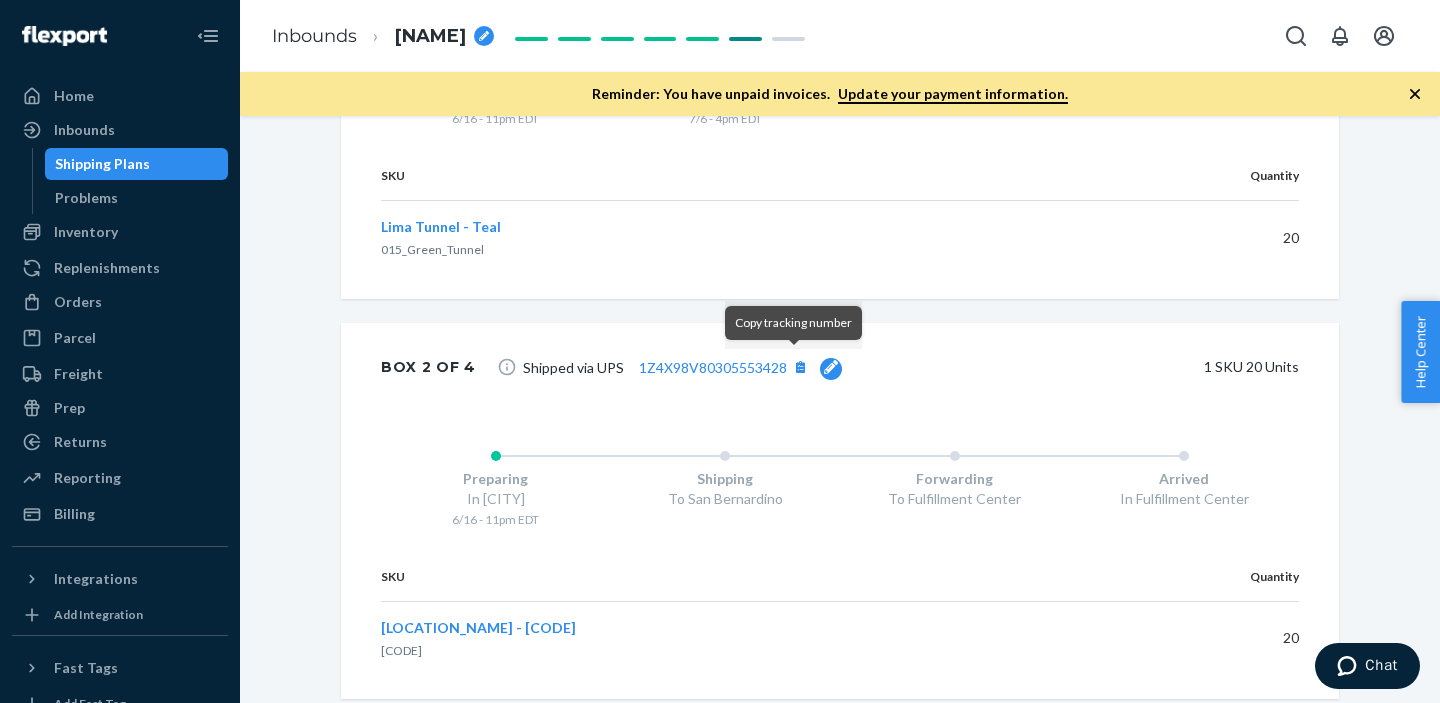 click 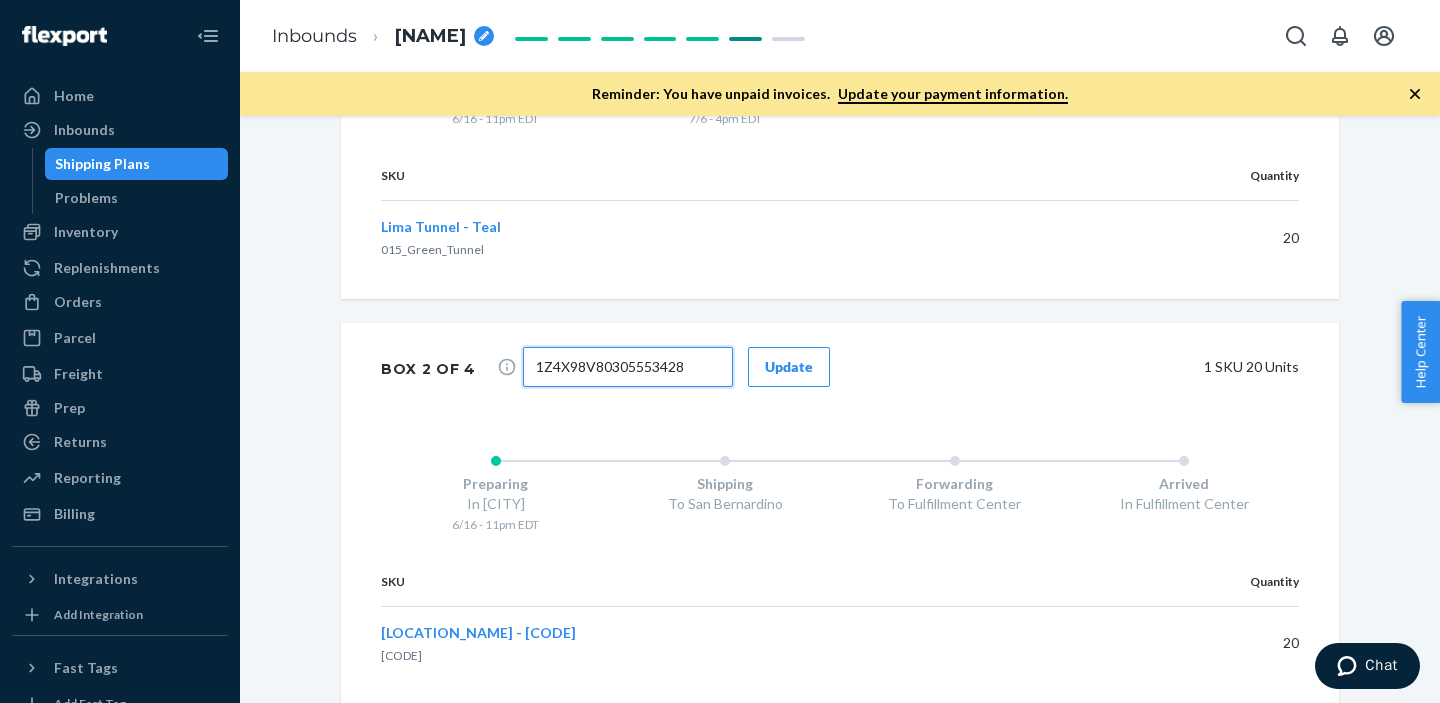 click on "1Z4X98V80305553428" at bounding box center (628, 367) 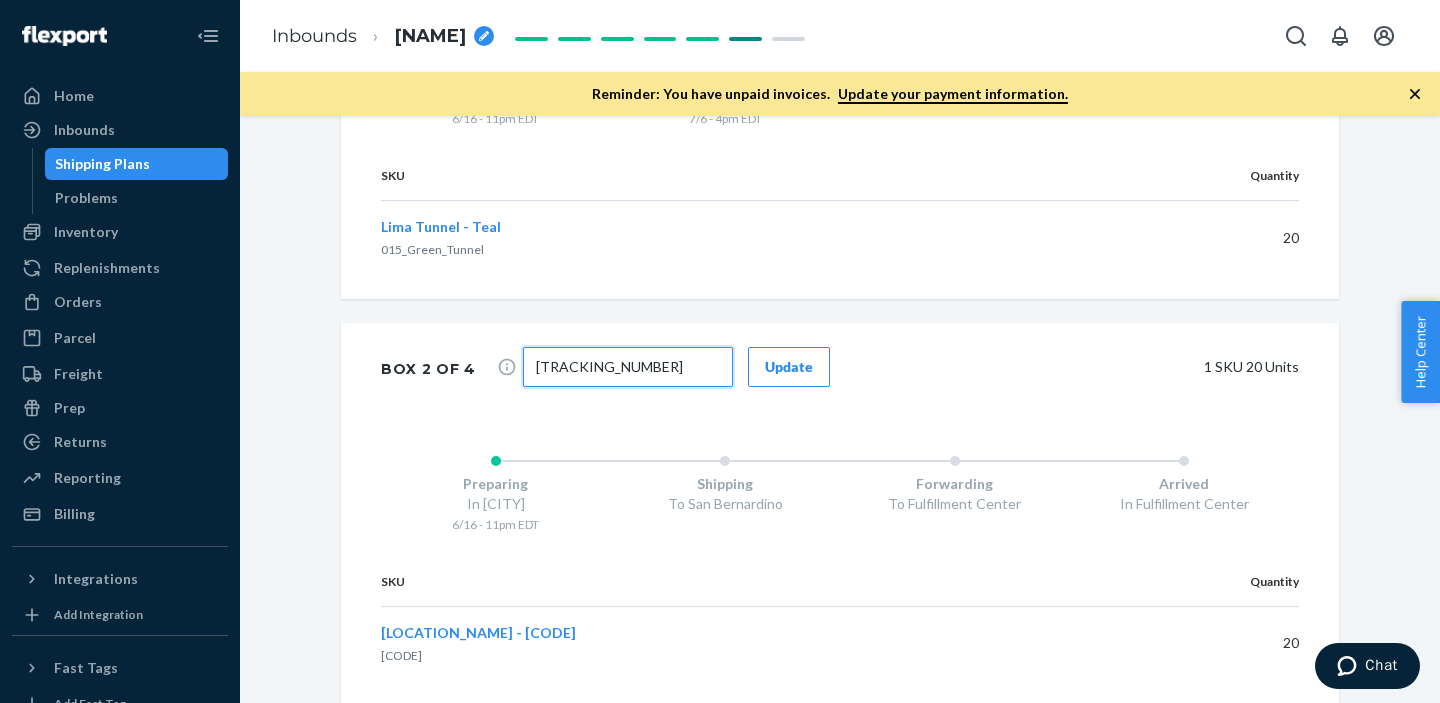 type on "[TRACKING_NUMBER]" 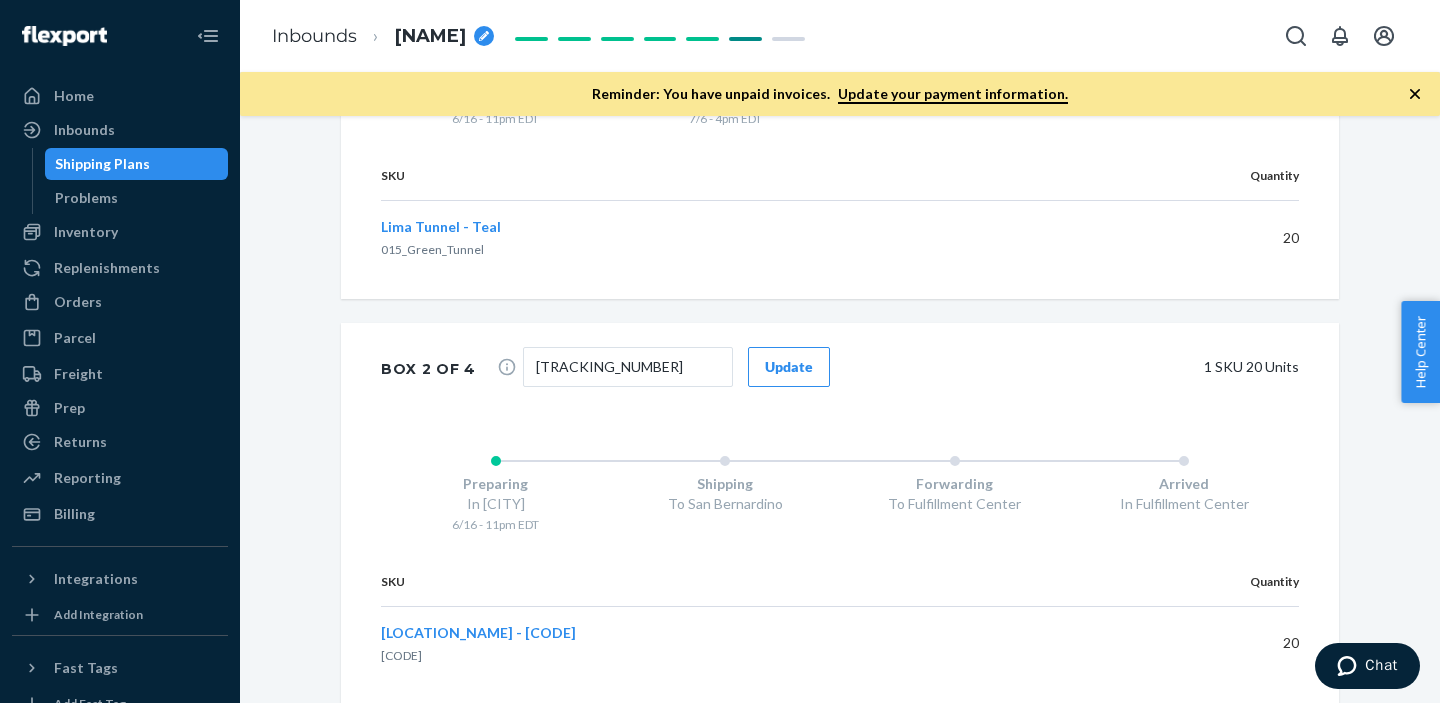 click on "Update" at bounding box center (789, 367) 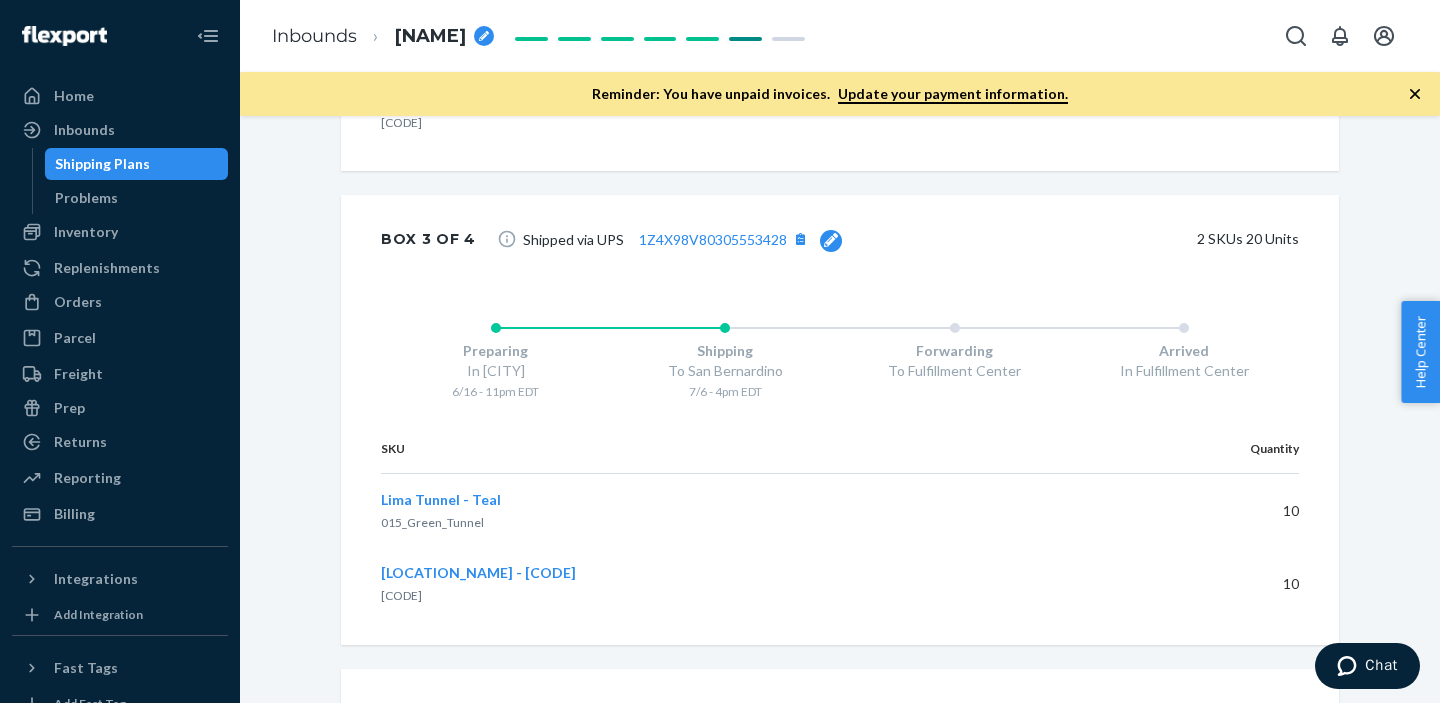 scroll, scrollTop: 1913, scrollLeft: 0, axis: vertical 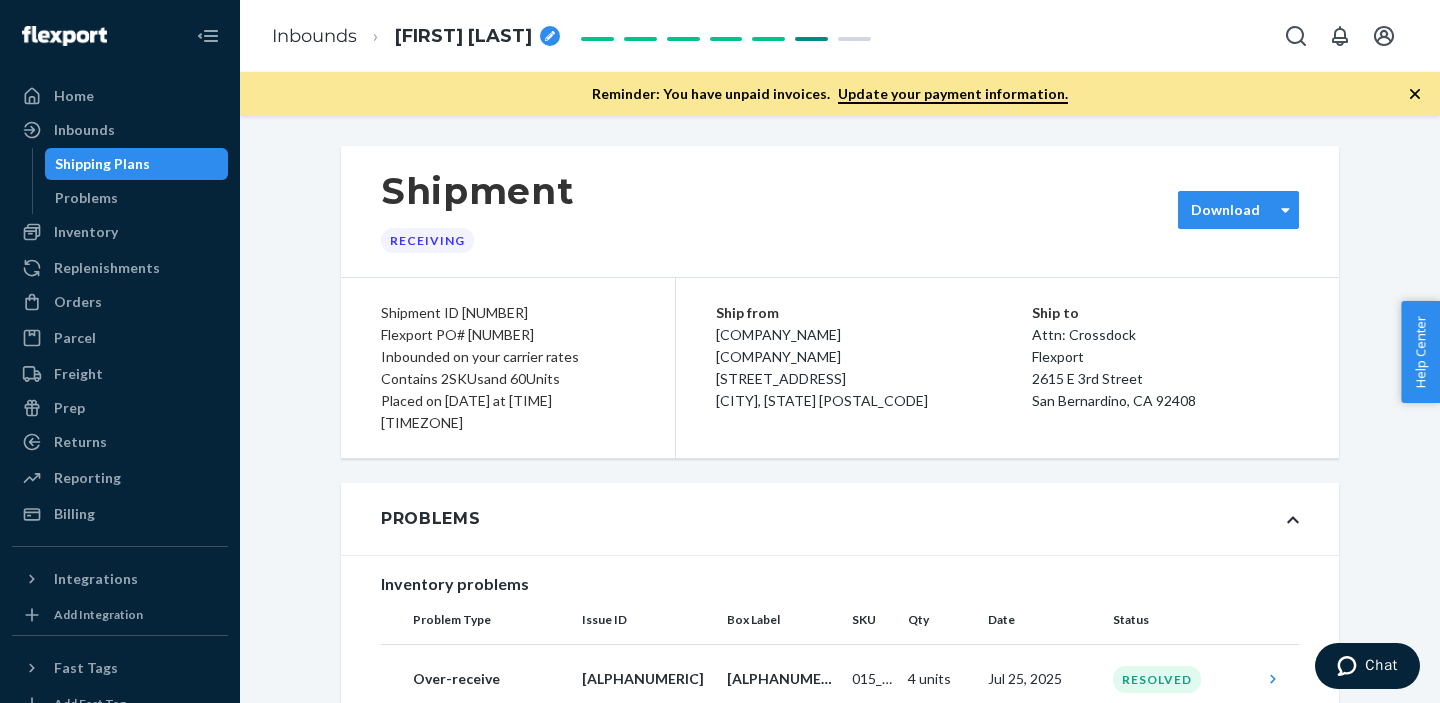click on "Download" at bounding box center [1225, 210] 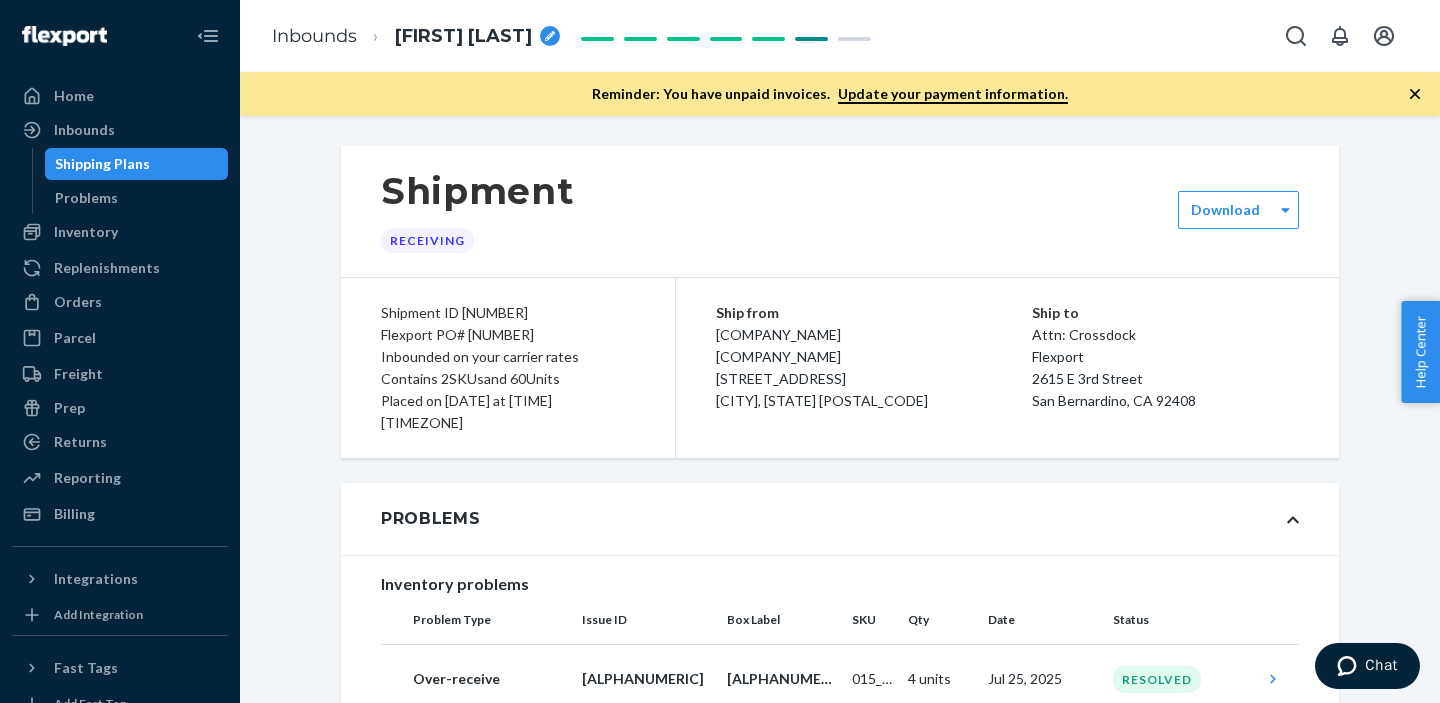 click on "Shipment Receiving" at bounding box center [840, 211] 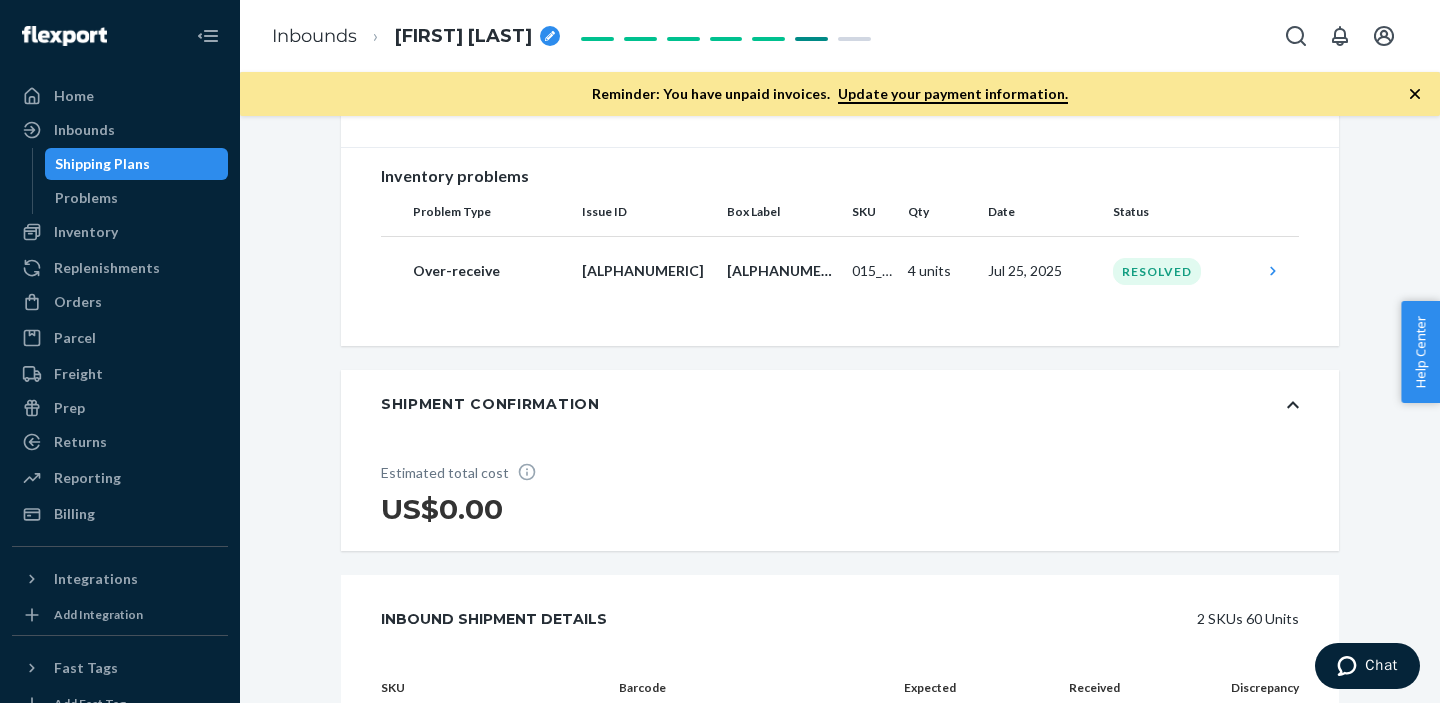 scroll, scrollTop: 0, scrollLeft: 0, axis: both 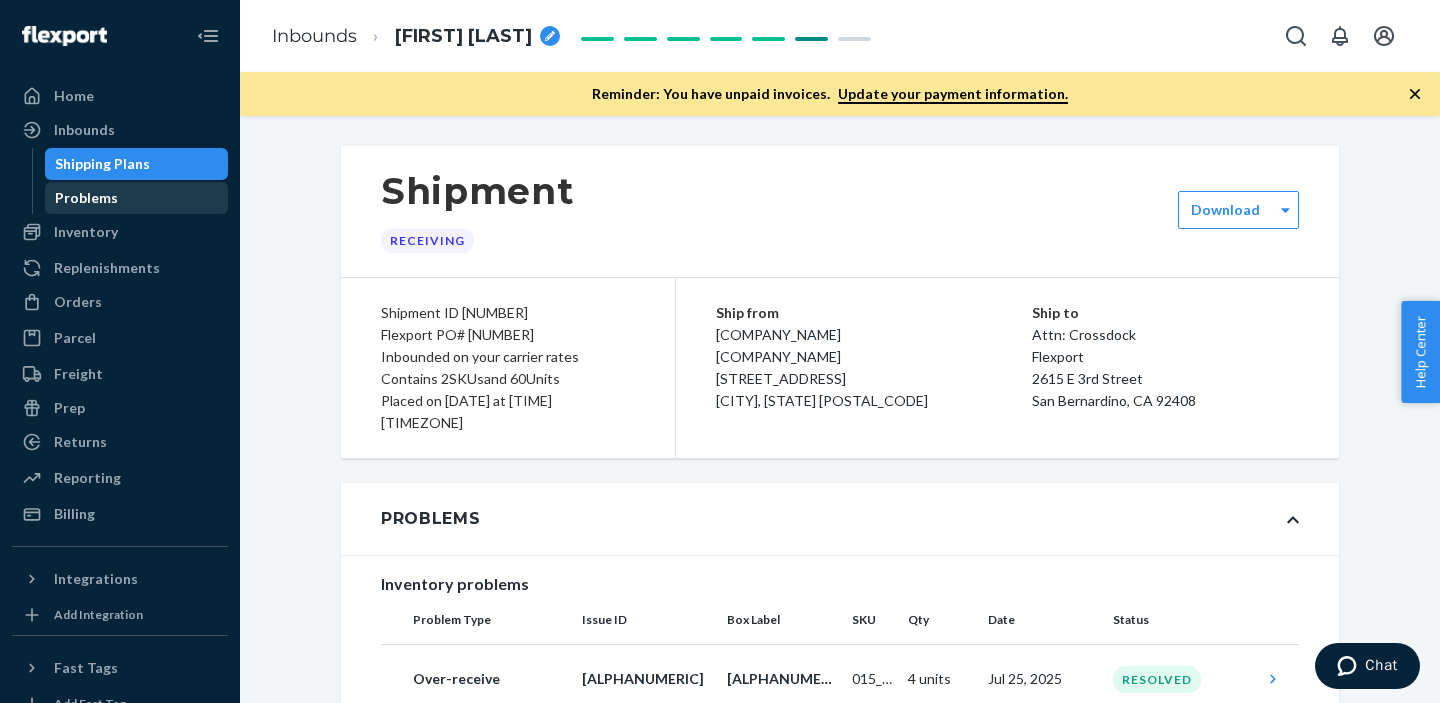click on "Problems" at bounding box center [86, 198] 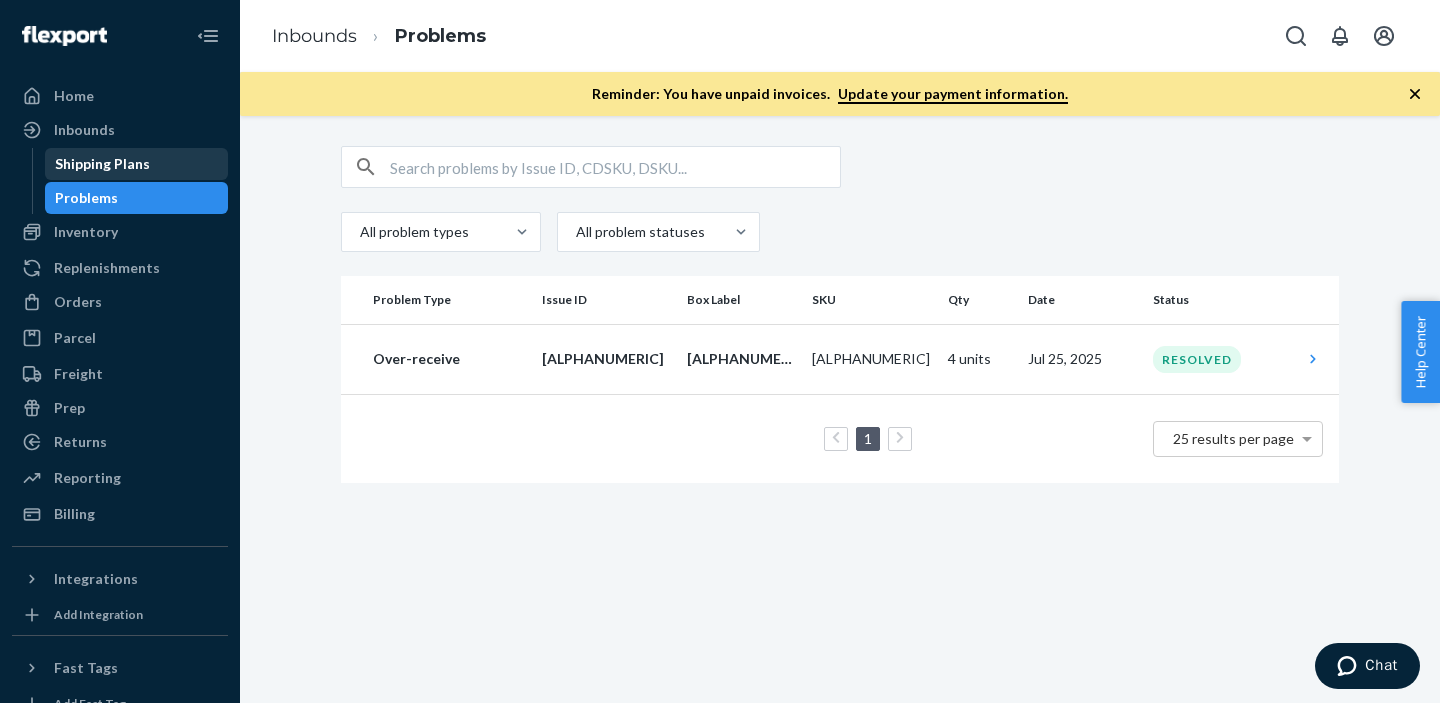 click on "Shipping Plans" at bounding box center [137, 164] 